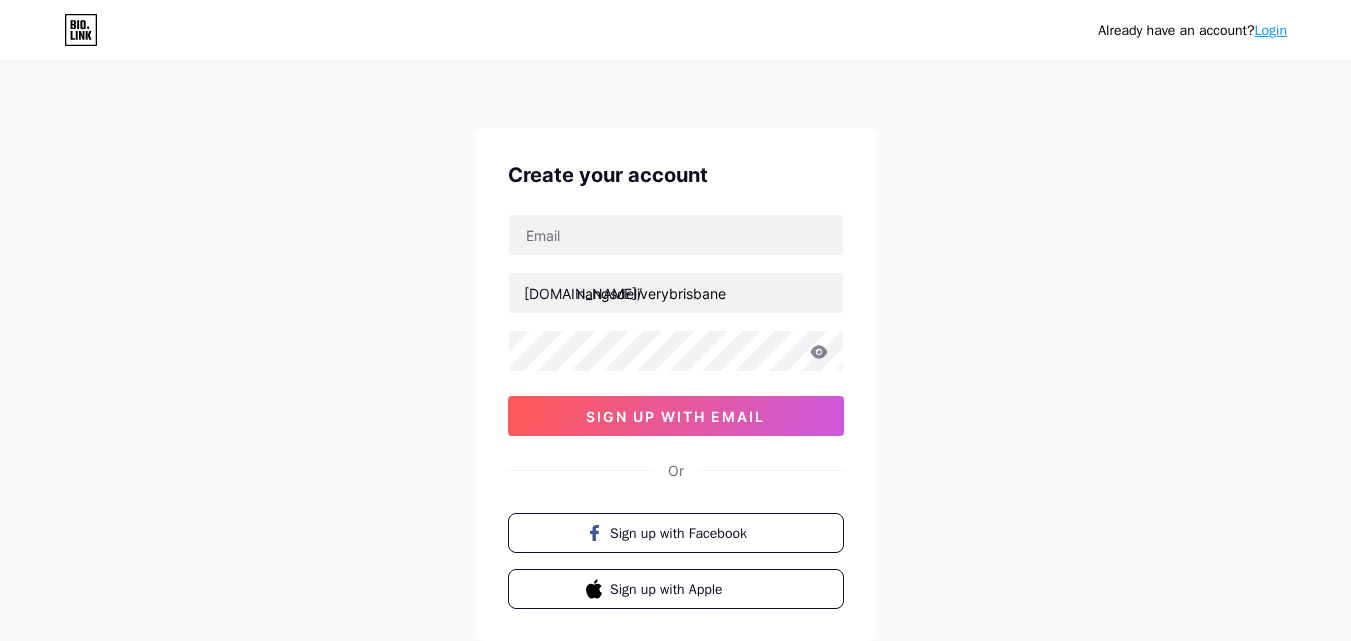 scroll, scrollTop: 0, scrollLeft: 0, axis: both 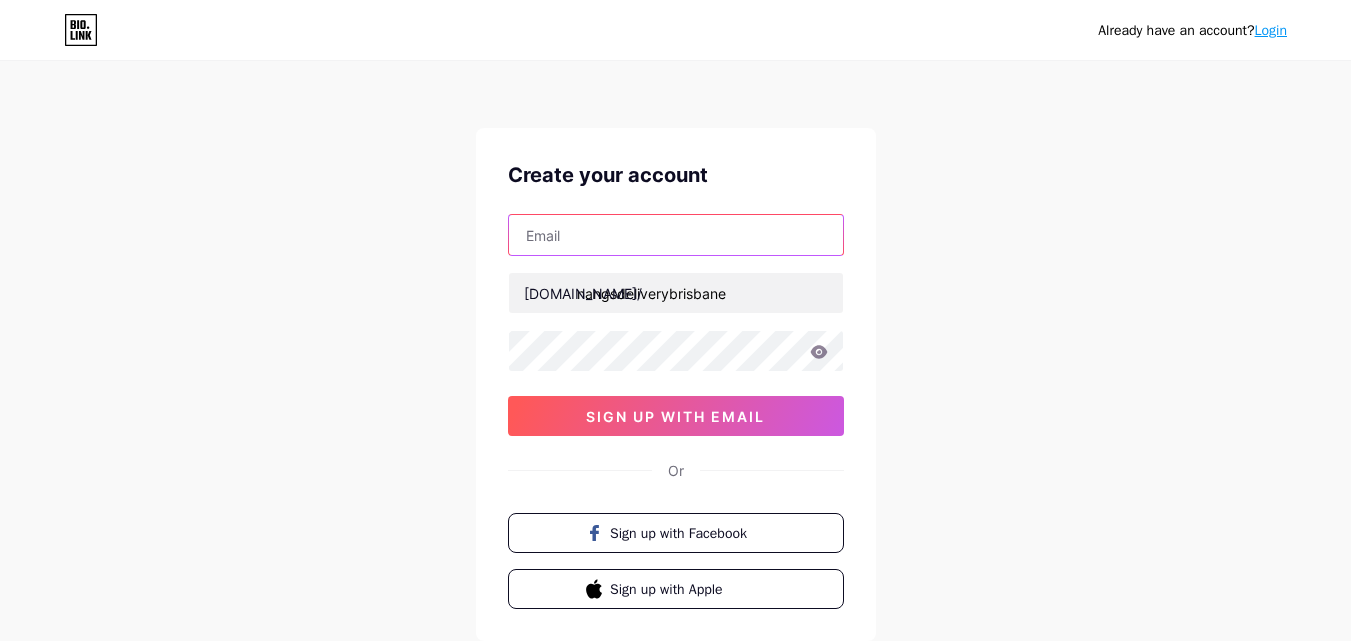 click at bounding box center (676, 235) 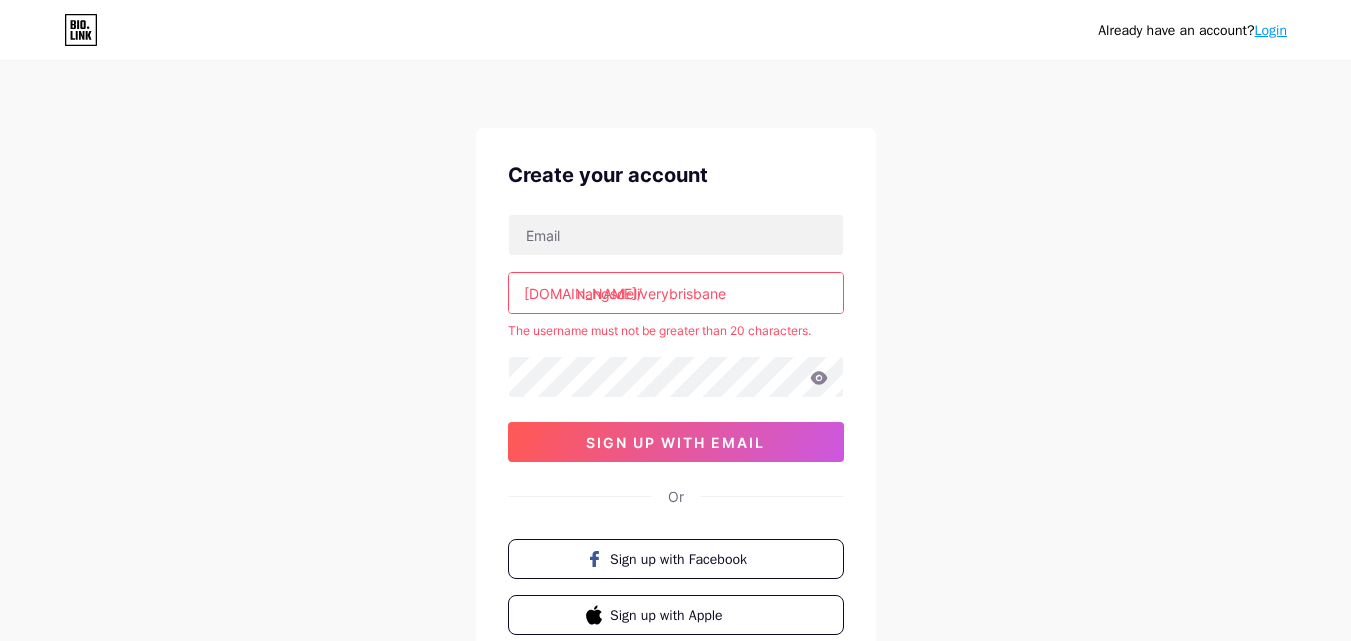 click on "Already have an account?  Login   Create your account         [DOMAIN_NAME]/   nangsdeliverybrisbane     The username must not be greater than 20 characters.                 sign up with email         Or       Sign up with Facebook
Sign up with Apple
By signing up, you agree to our  Terms of Service  and  Privacy Policy ." at bounding box center [675, 395] 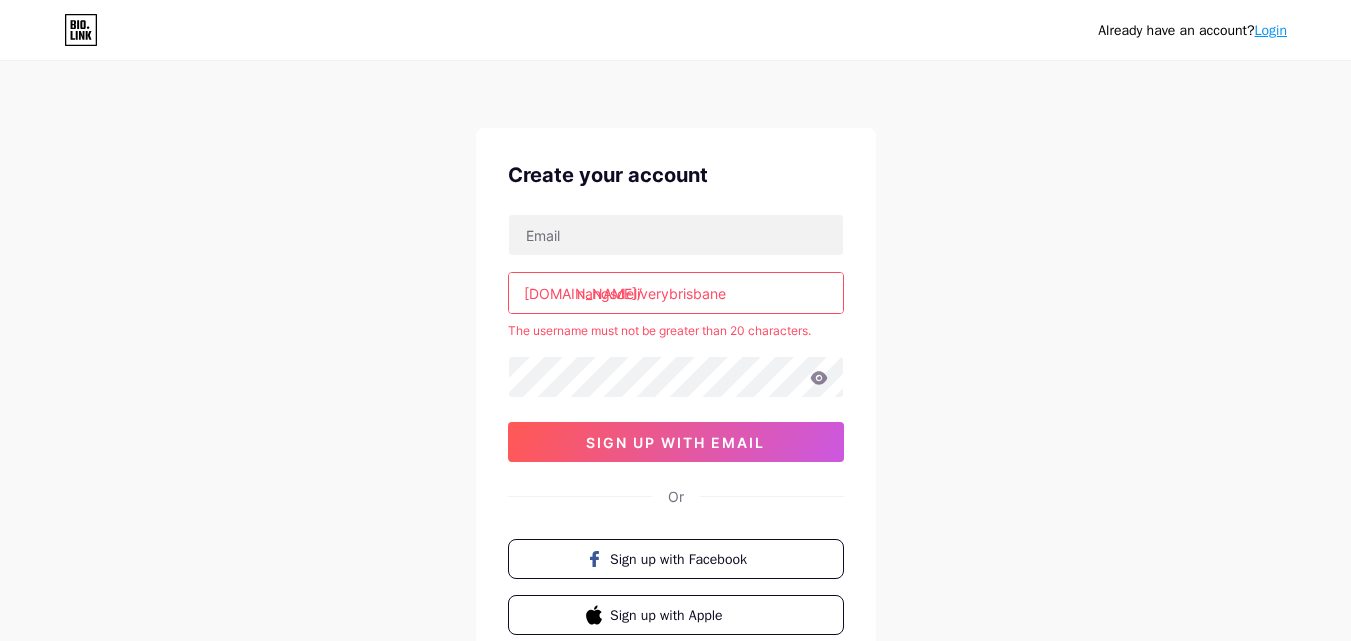 click on "nangsdeliverybrisbane" at bounding box center (676, 293) 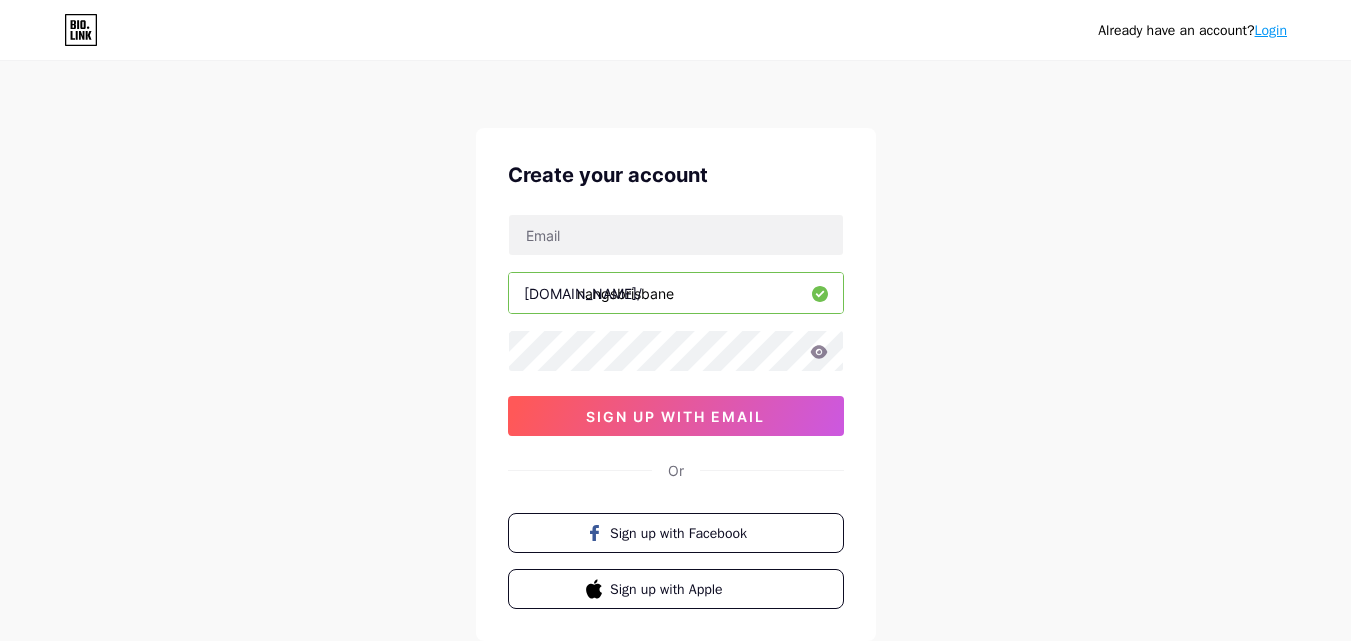 click on "nangsbrisbane" at bounding box center (676, 293) 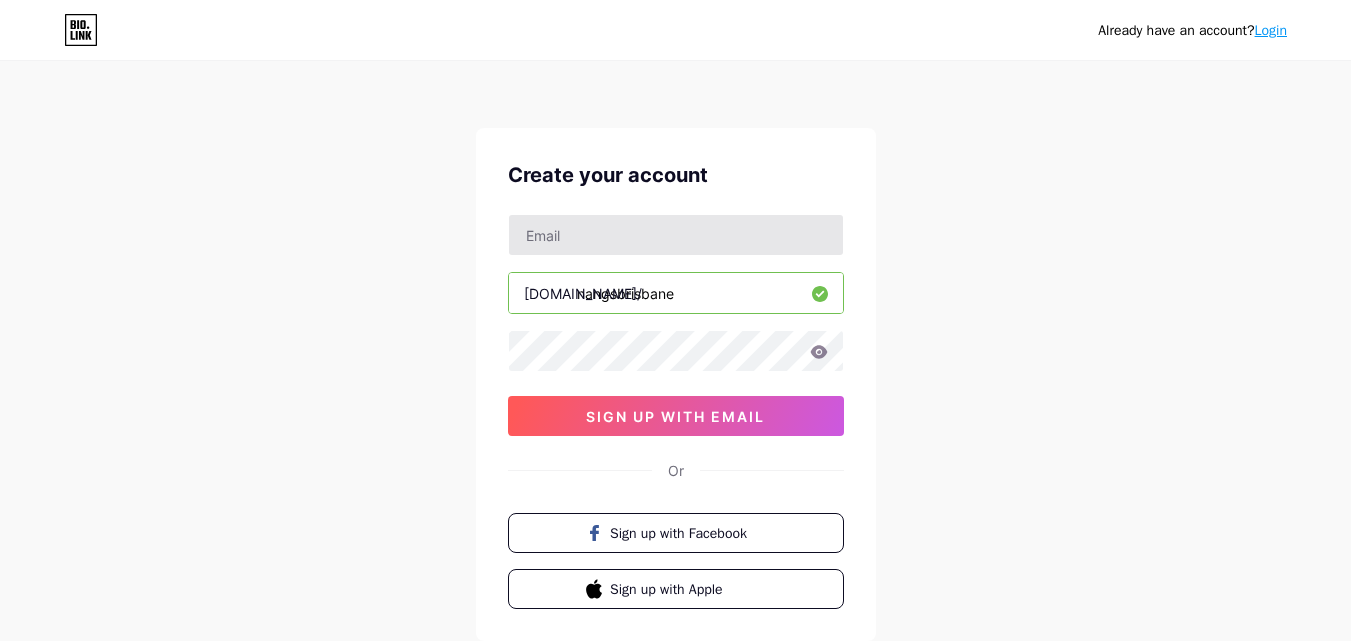 type on "nangsbrisbane" 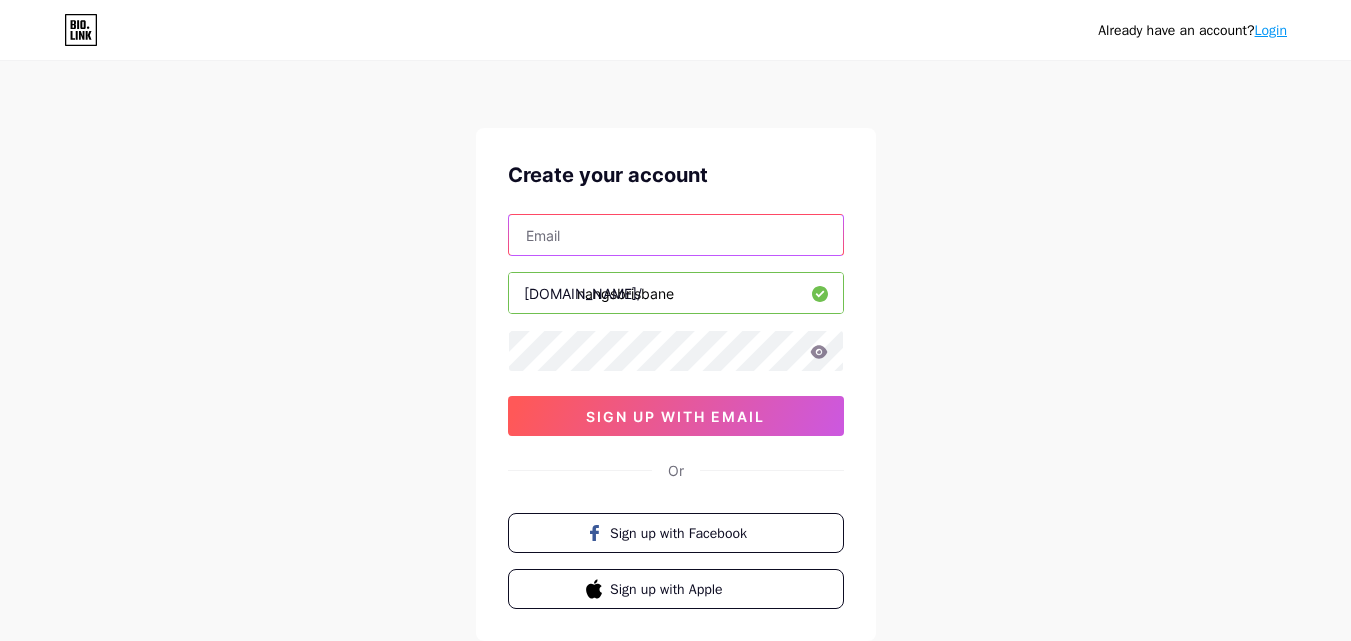 click at bounding box center [676, 235] 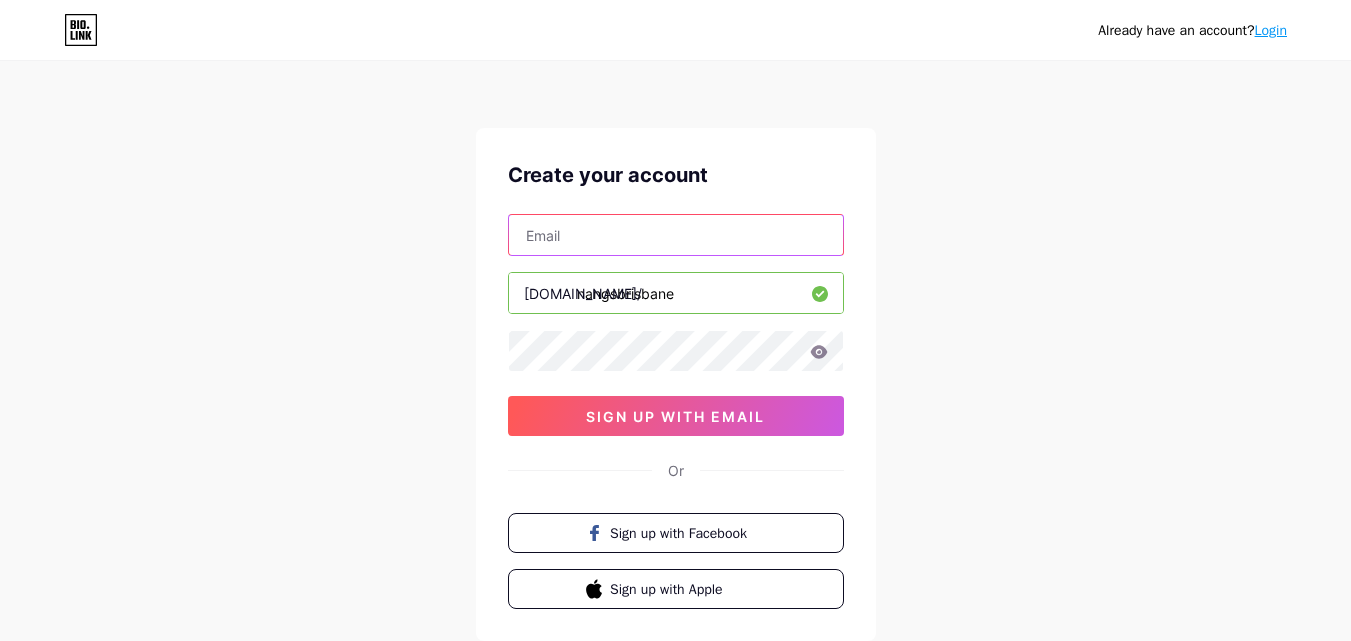 paste on "[EMAIL_ADDRESS][DOMAIN_NAME]" 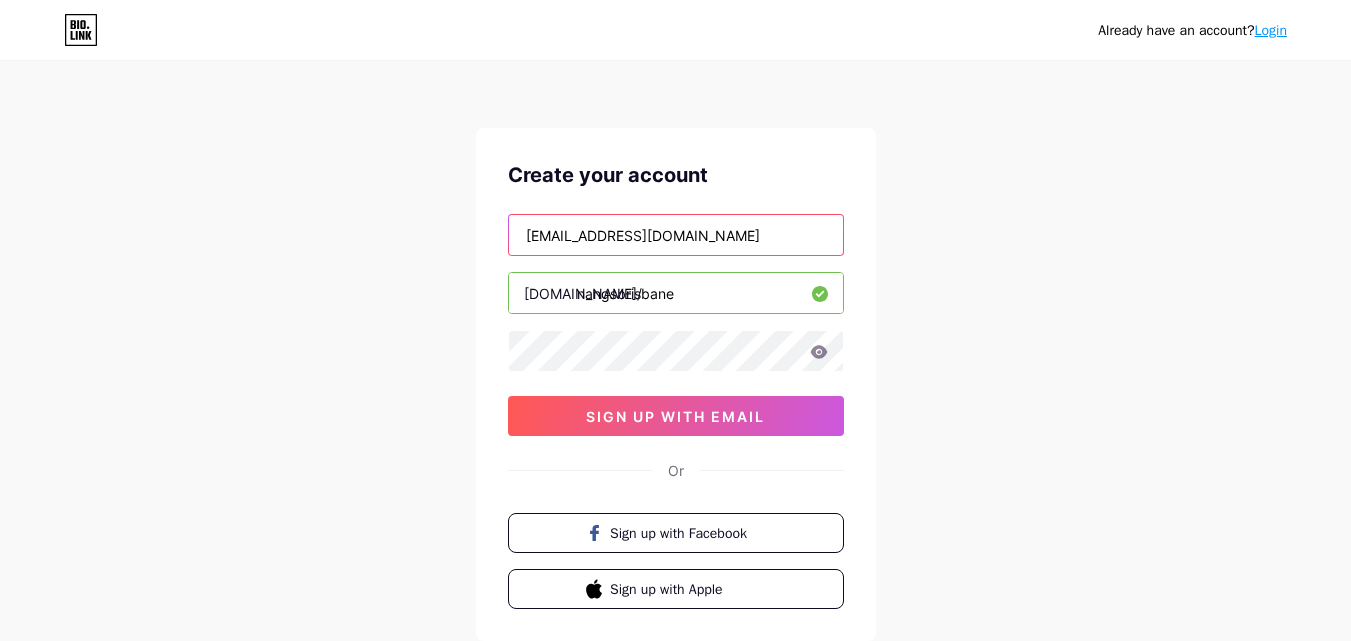 type on "[EMAIL_ADDRESS][DOMAIN_NAME]" 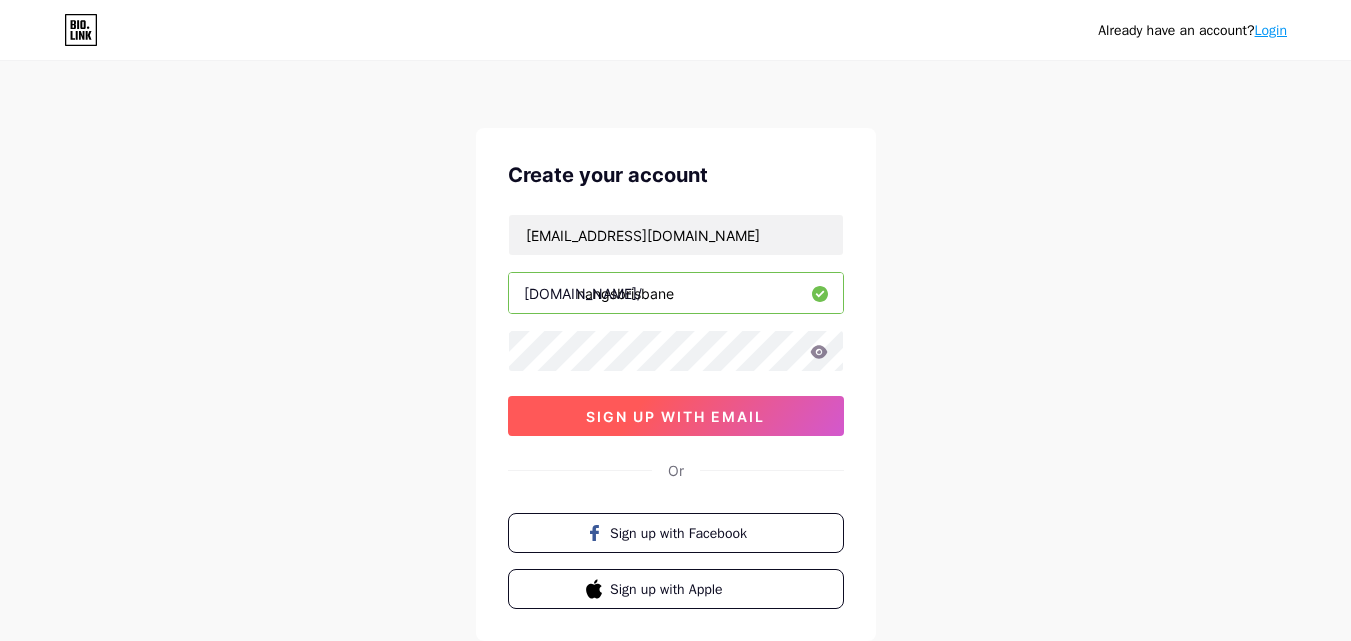 click on "sign up with email" at bounding box center (676, 416) 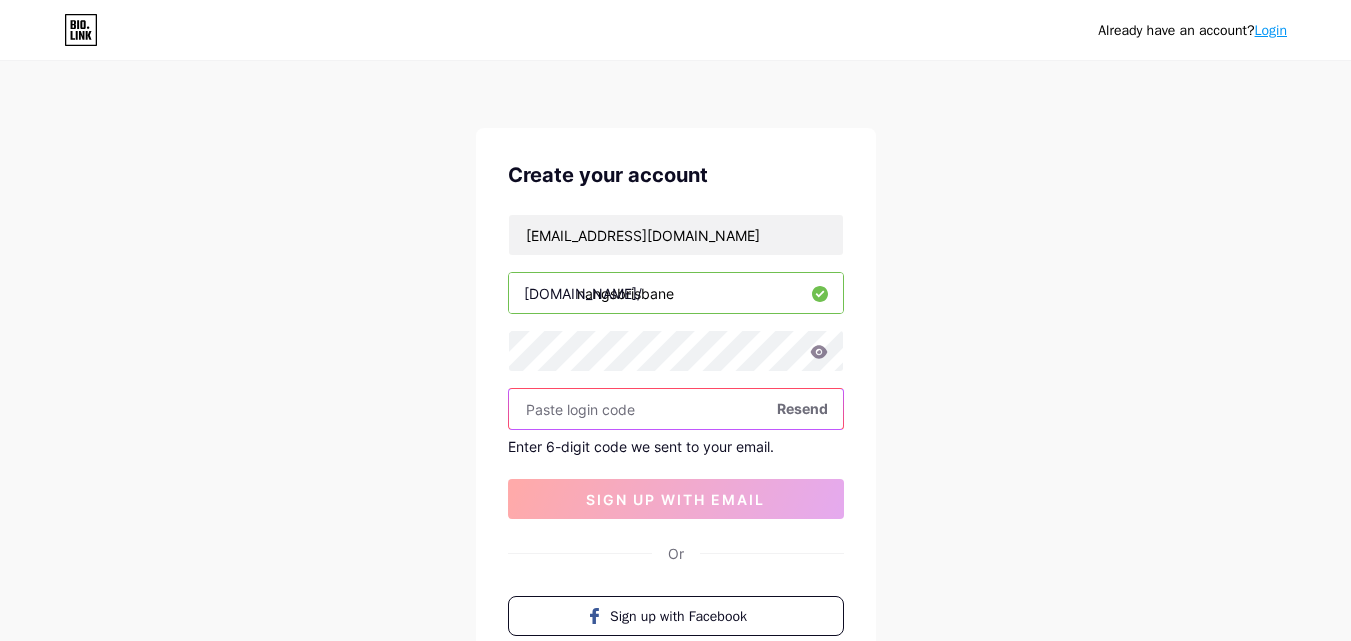 paste on "348441" 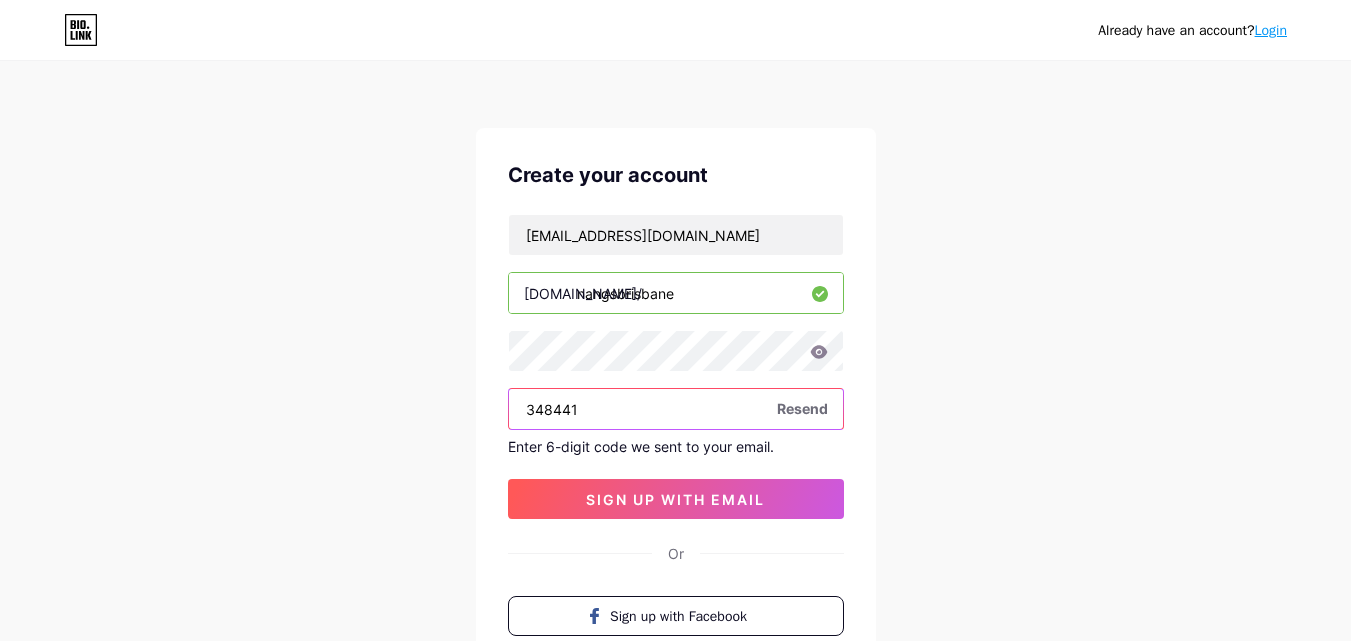 type on "348441" 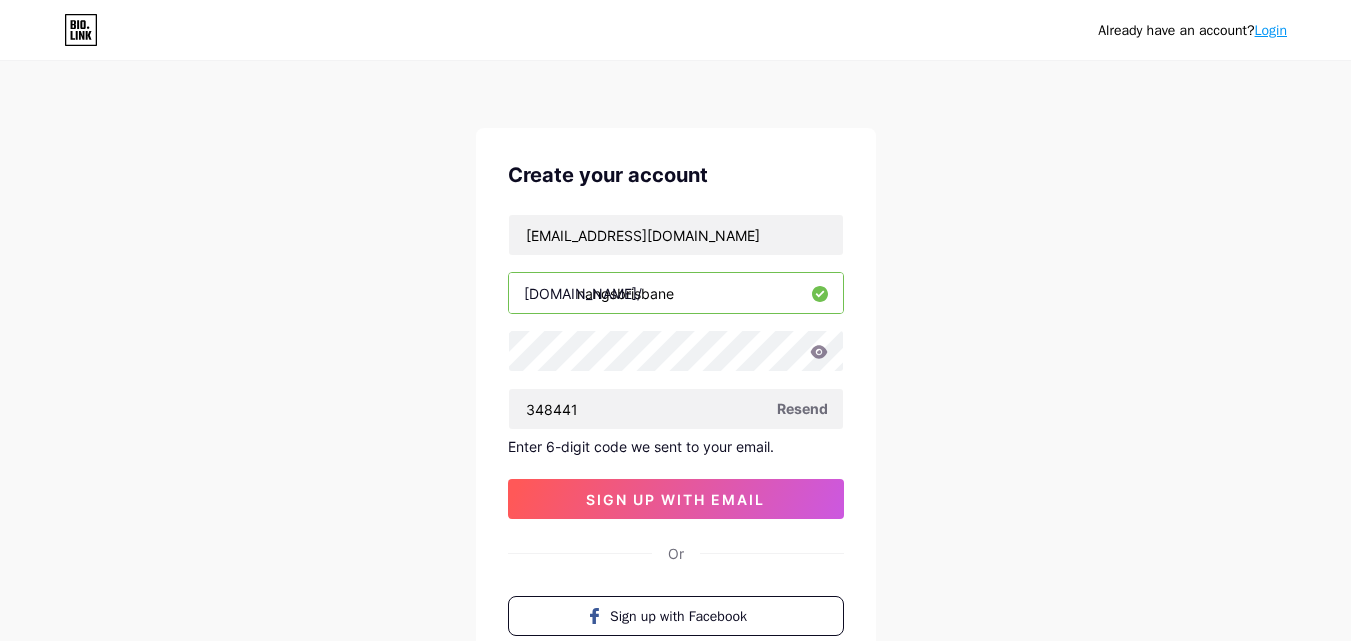click on "Create your account     [EMAIL_ADDRESS][DOMAIN_NAME]     [DOMAIN_NAME]/   nangsbrisbane               348441   Resend     Enter 6-digit code we sent to your email.         sign up with email         Or       Sign up with Facebook
Sign up with Apple" at bounding box center (676, 426) 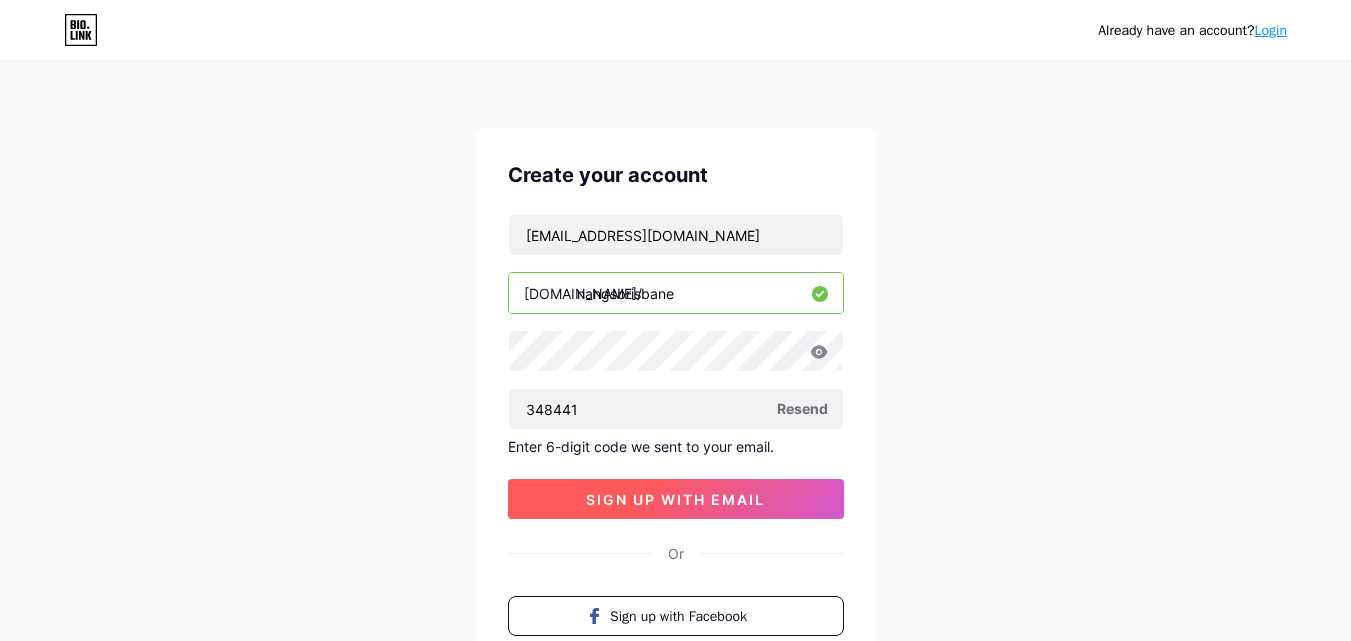 click on "sign up with email" at bounding box center [676, 499] 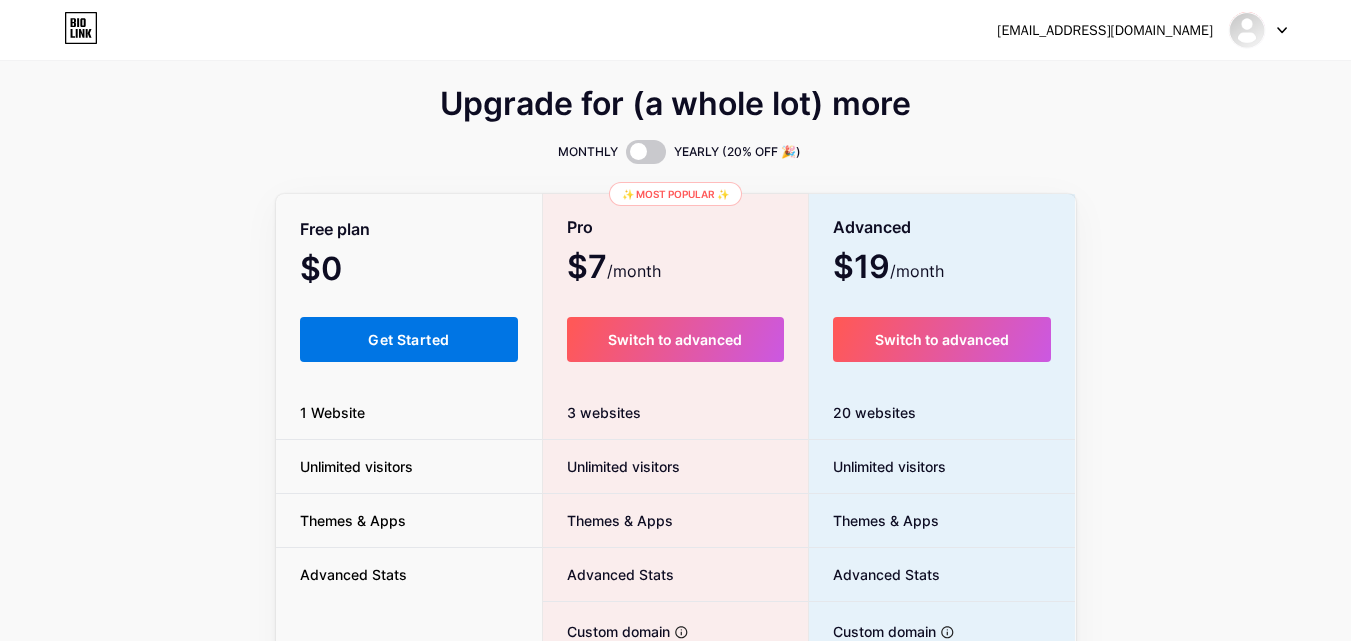 click on "Get Started" at bounding box center [408, 339] 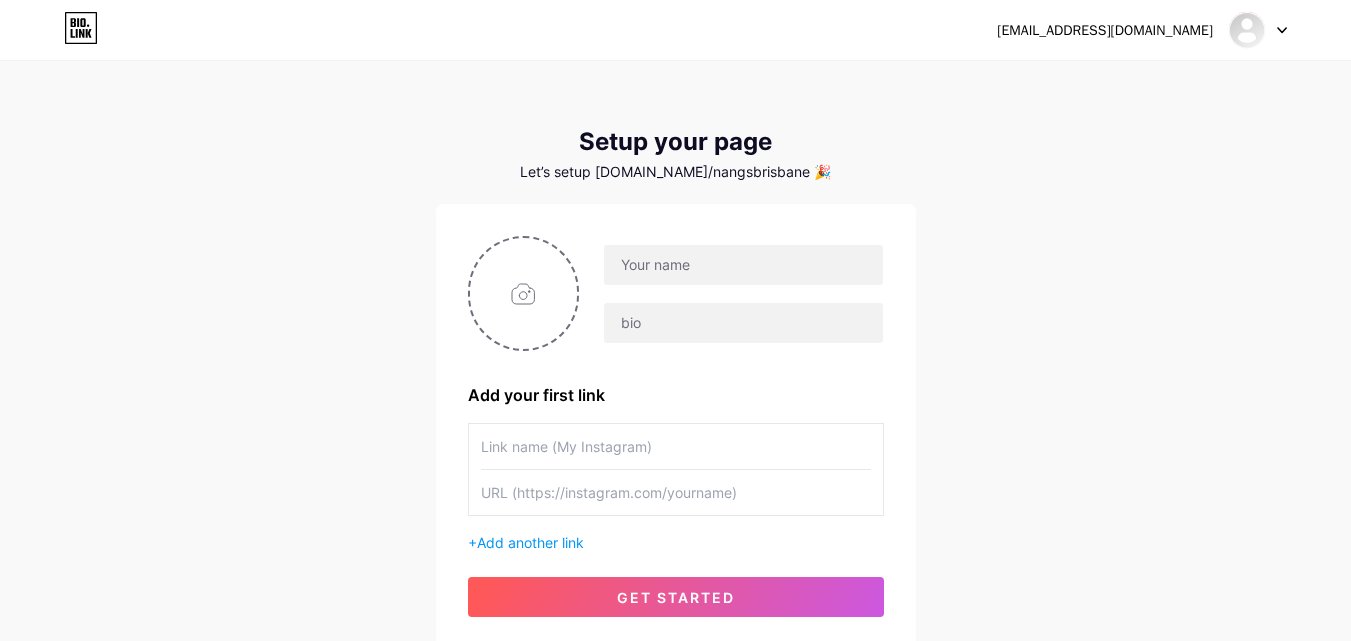 click at bounding box center (731, 294) 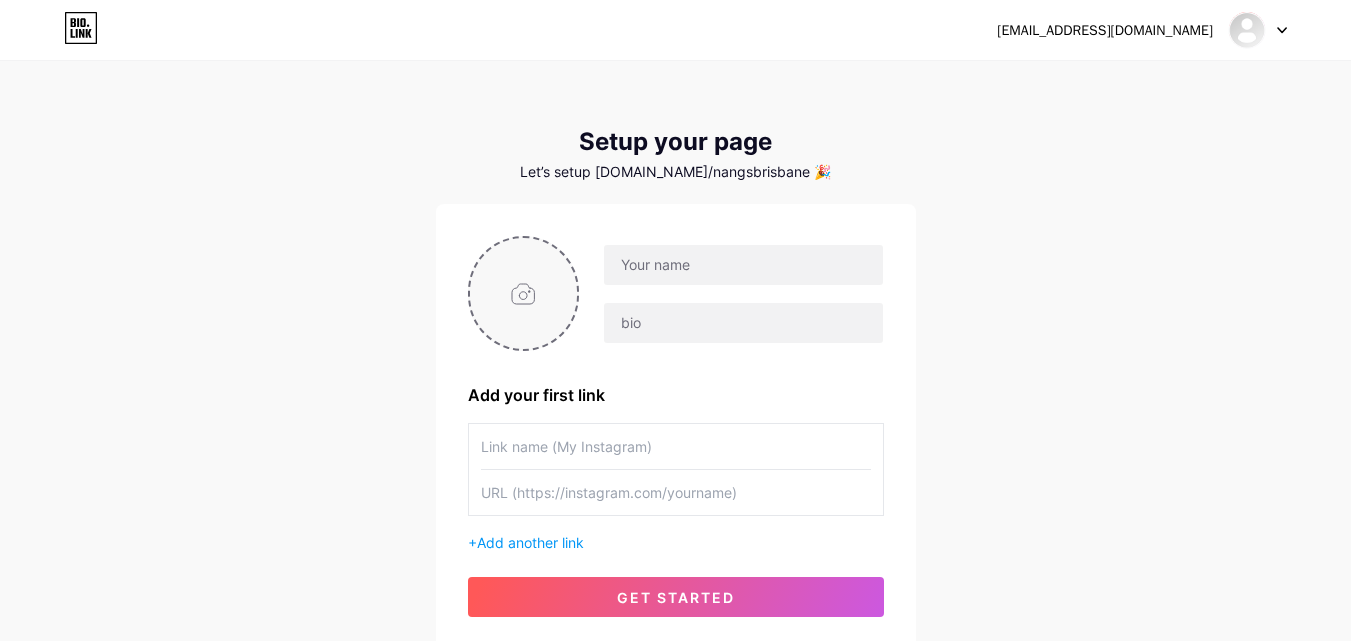 click at bounding box center [524, 293] 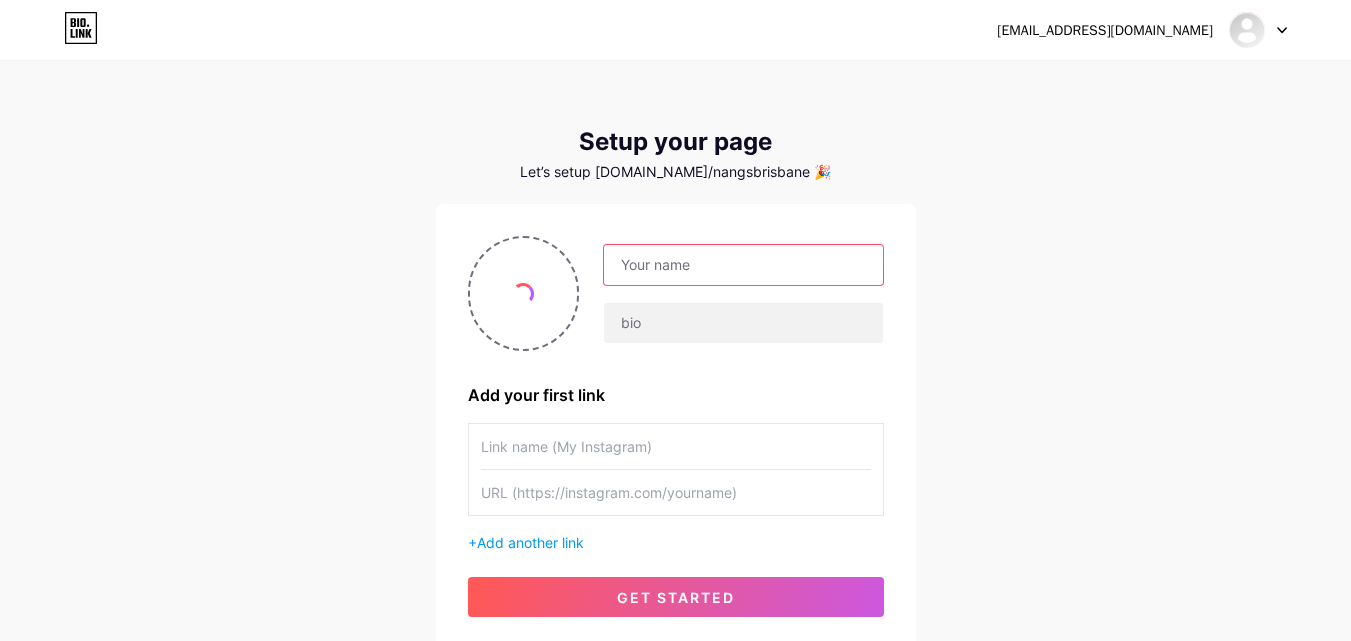 click at bounding box center (743, 265) 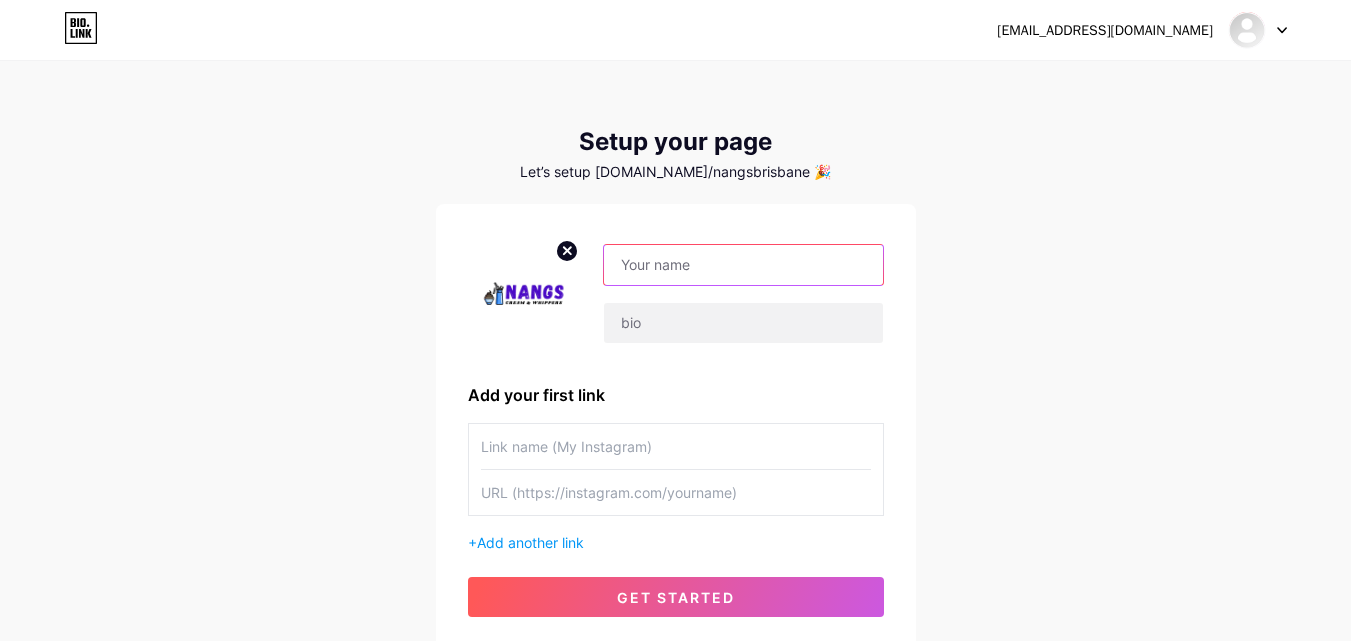 click at bounding box center [743, 265] 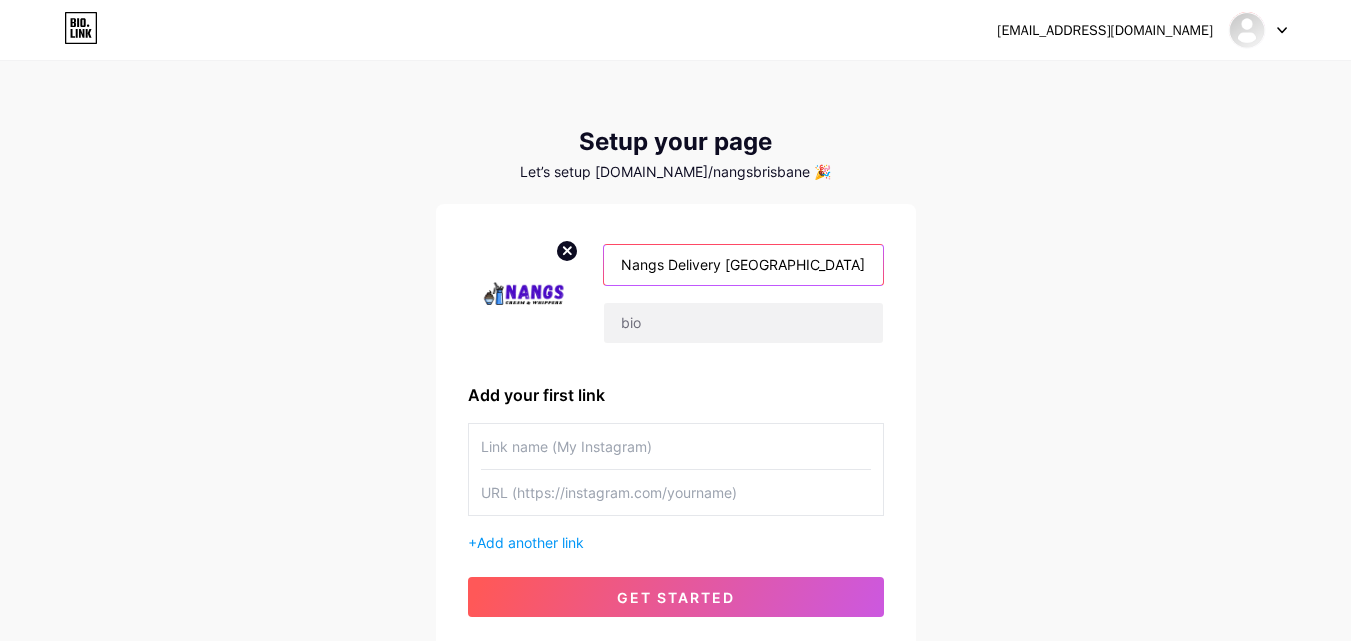 click on "Nangs Delivery [GEOGRAPHIC_DATA]" at bounding box center (743, 265) 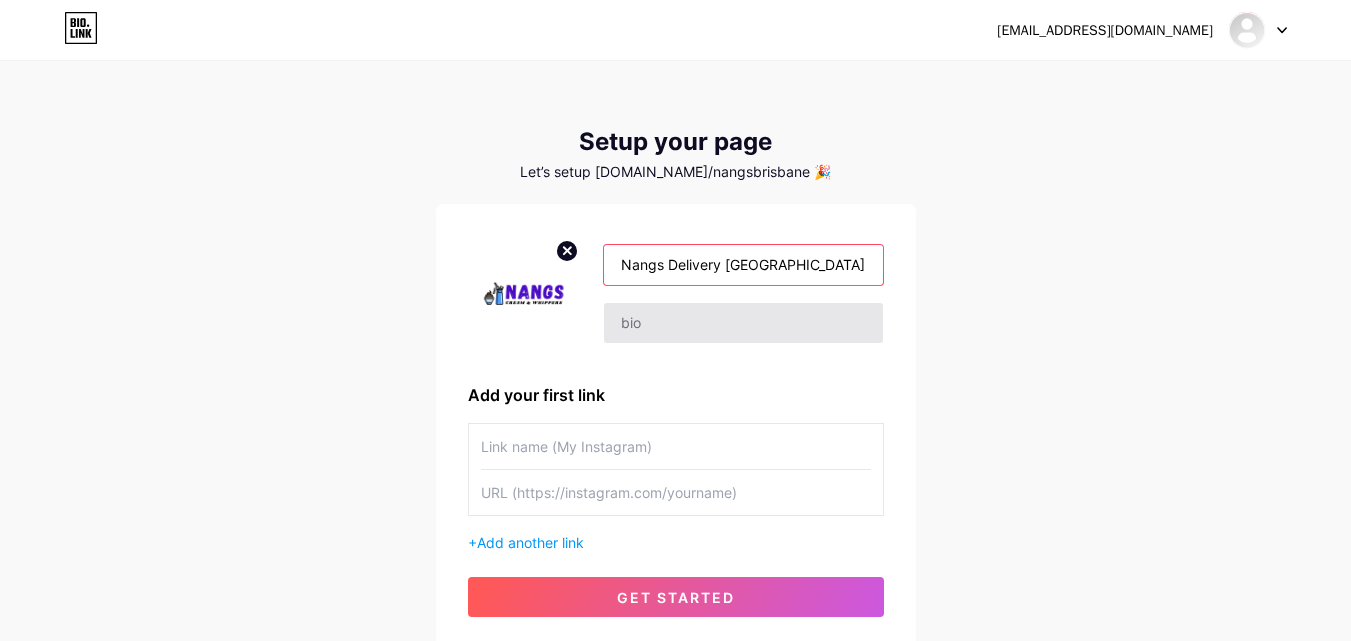 type on "Nangs Delivery [GEOGRAPHIC_DATA]" 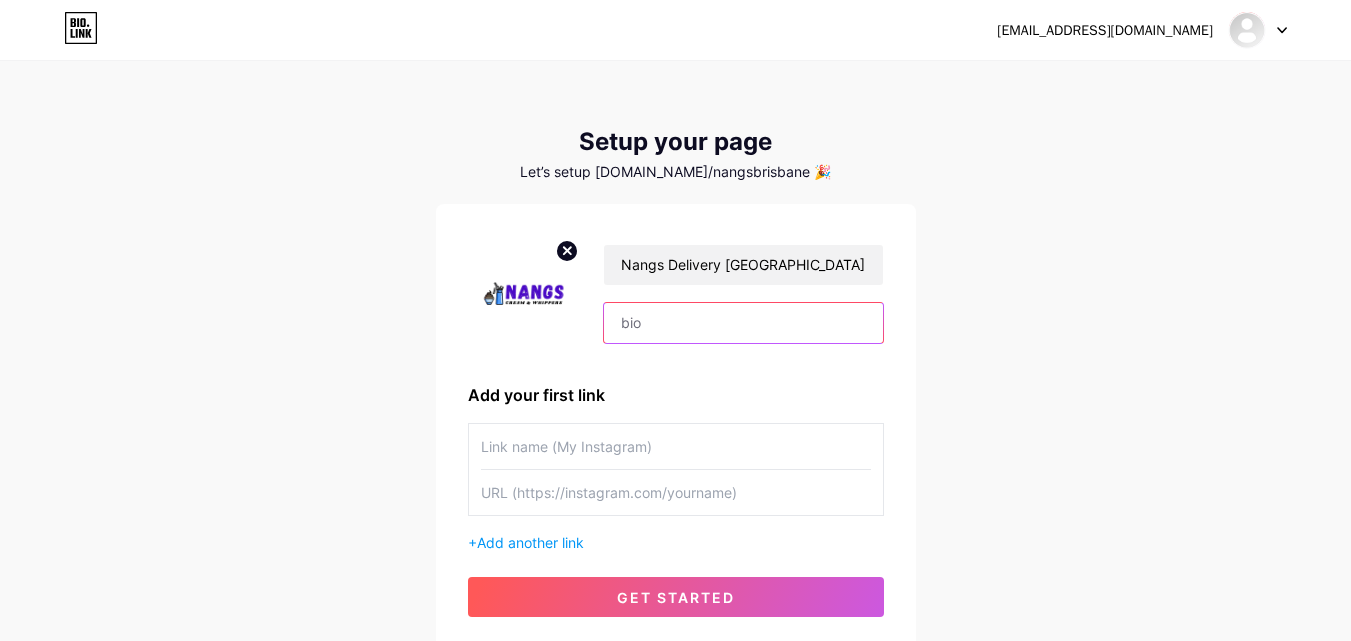 click at bounding box center (743, 323) 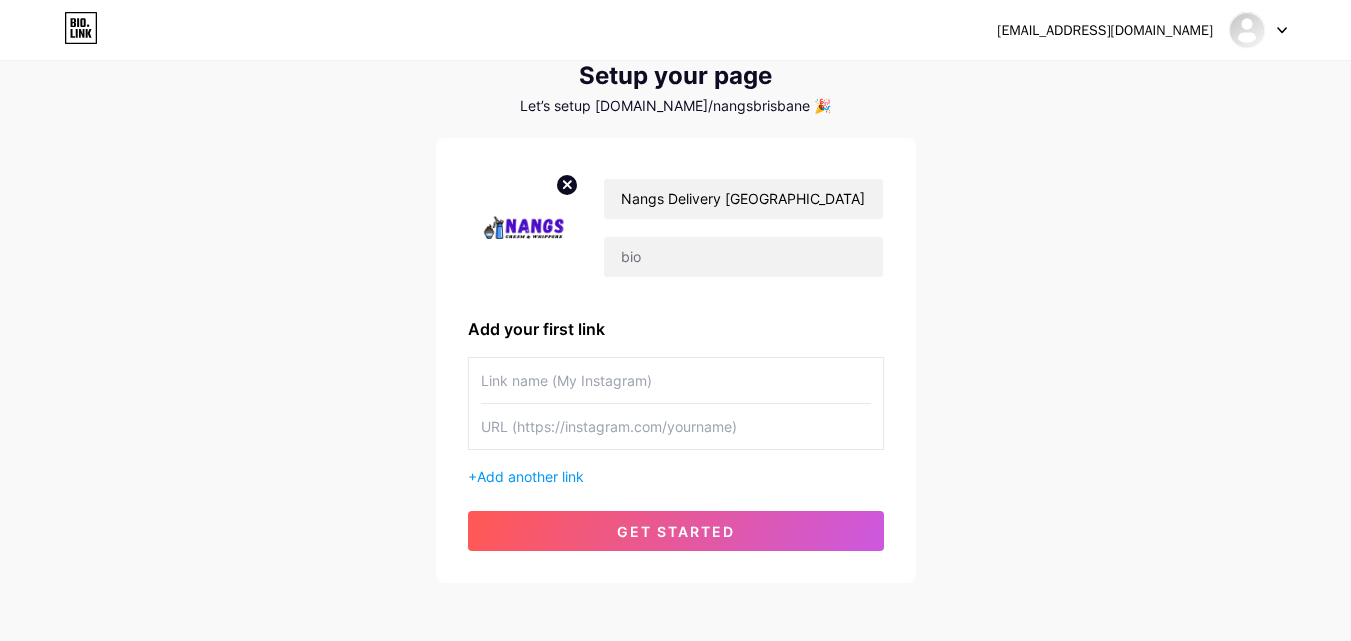 scroll, scrollTop: 100, scrollLeft: 0, axis: vertical 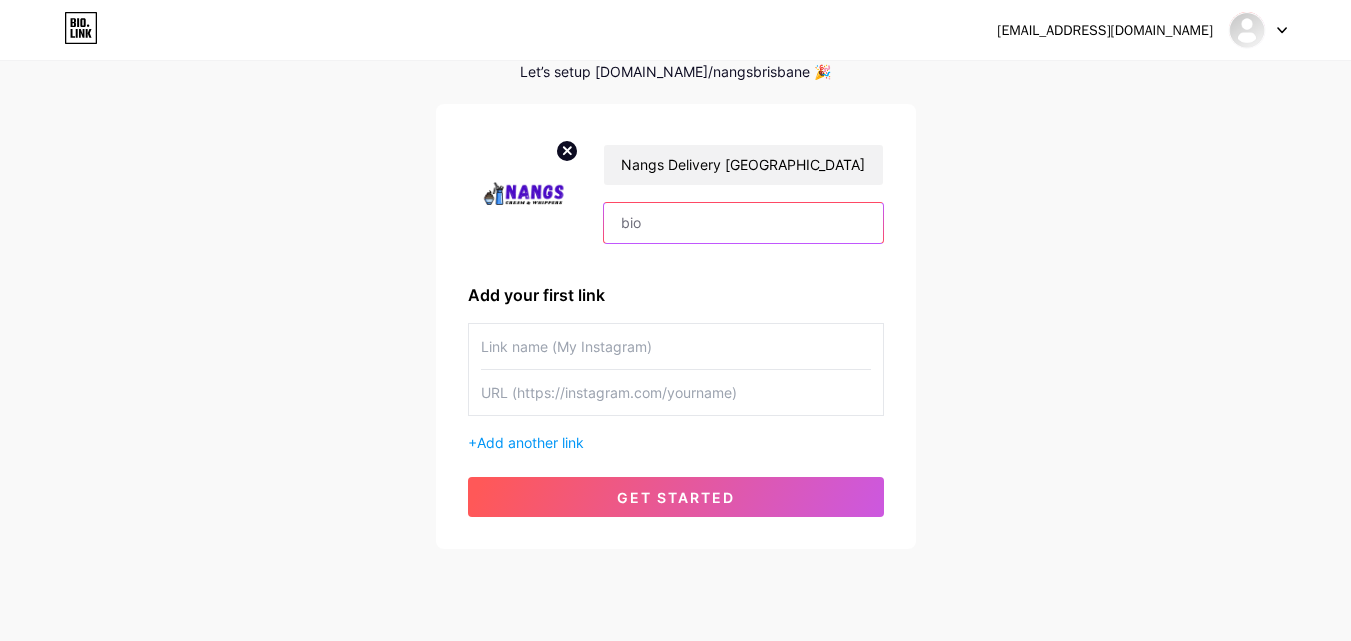 paste on "Get premium cream chargers, N2O tanks & infused gas fast with Nang Delivery [GEOGRAPHIC_DATA]—15–60 min delivery, 24/7! Perfect  for parties, cafés & home use." 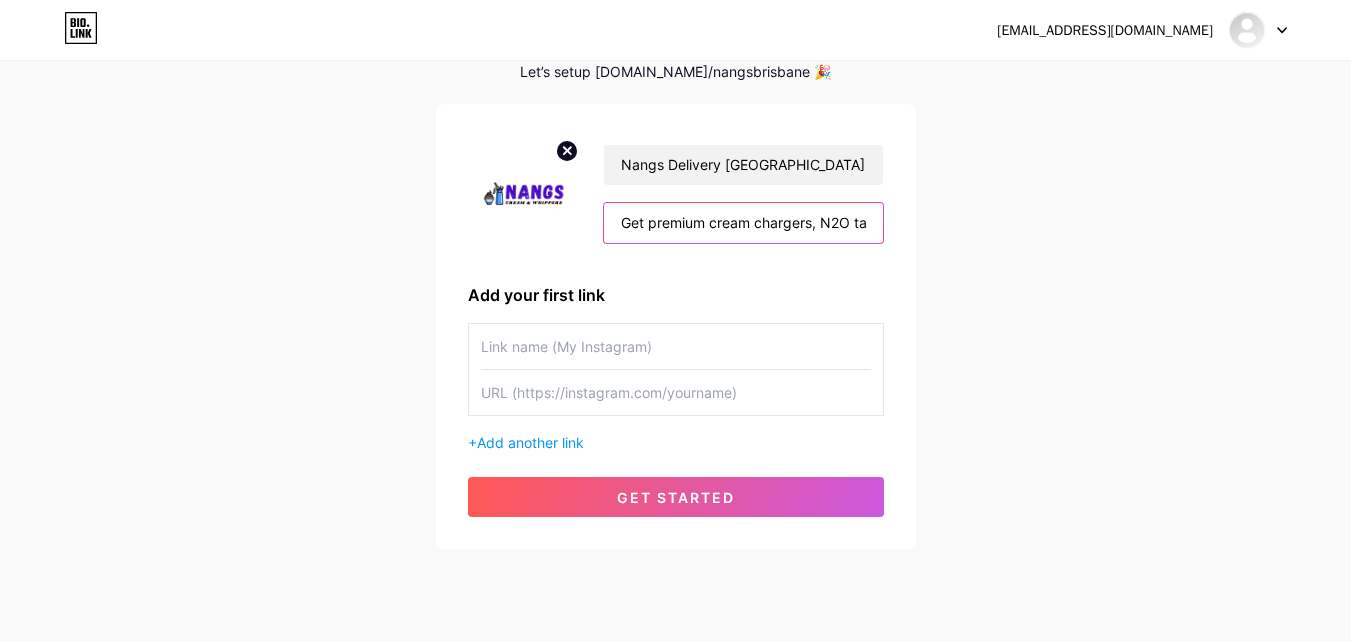 scroll, scrollTop: 0, scrollLeft: 775, axis: horizontal 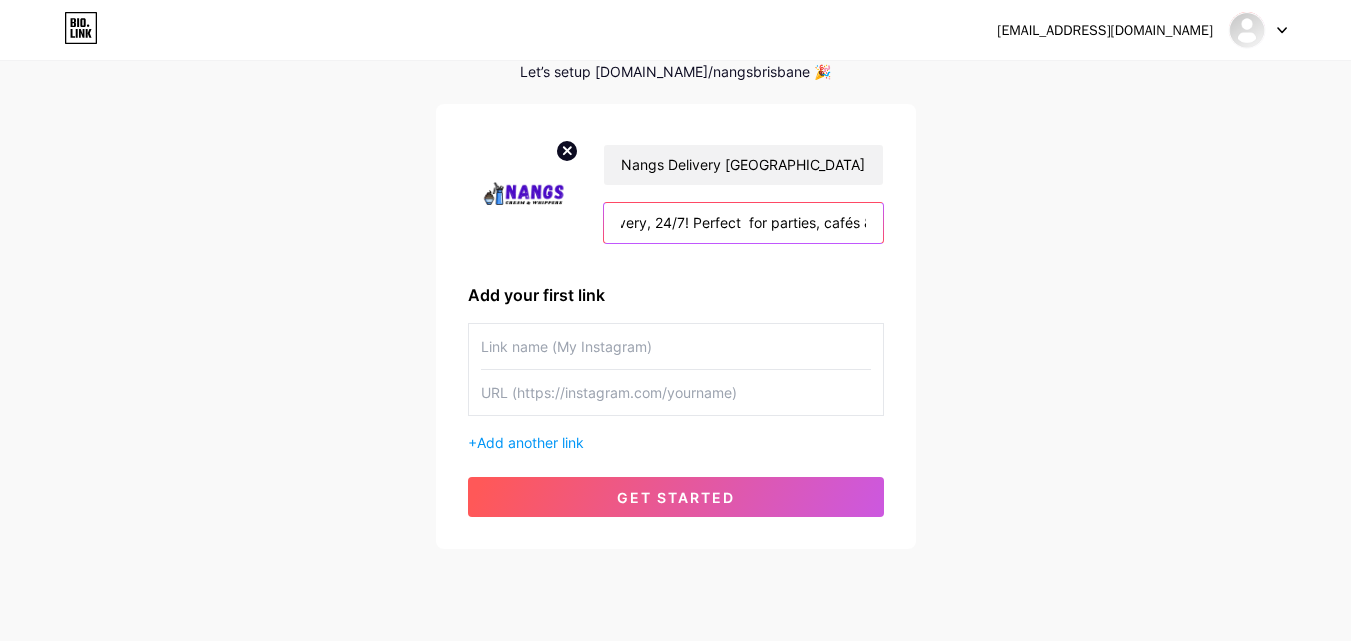 type on "Get premium cream chargers, N2O tanks & infused gas fast with Nang Delivery [GEOGRAPHIC_DATA]—15–60 min delivery, 24/7! Perfect  for parties, cafés & home use." 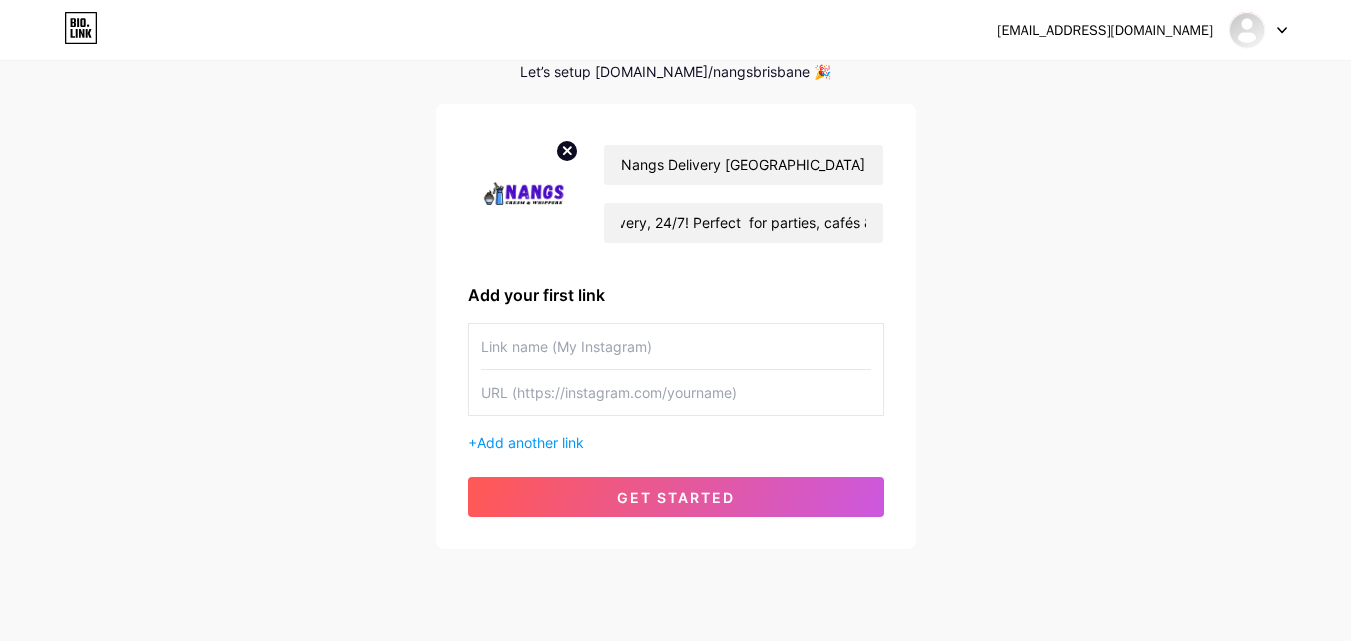 scroll, scrollTop: 0, scrollLeft: 0, axis: both 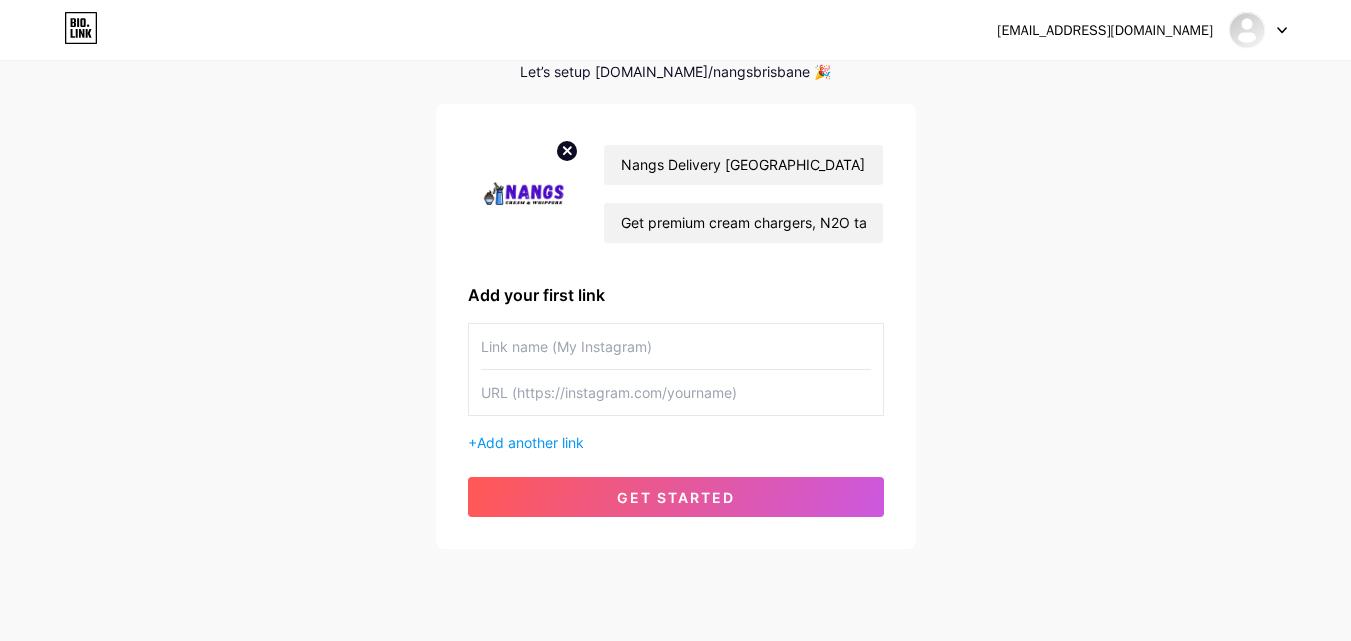 click at bounding box center [676, 346] 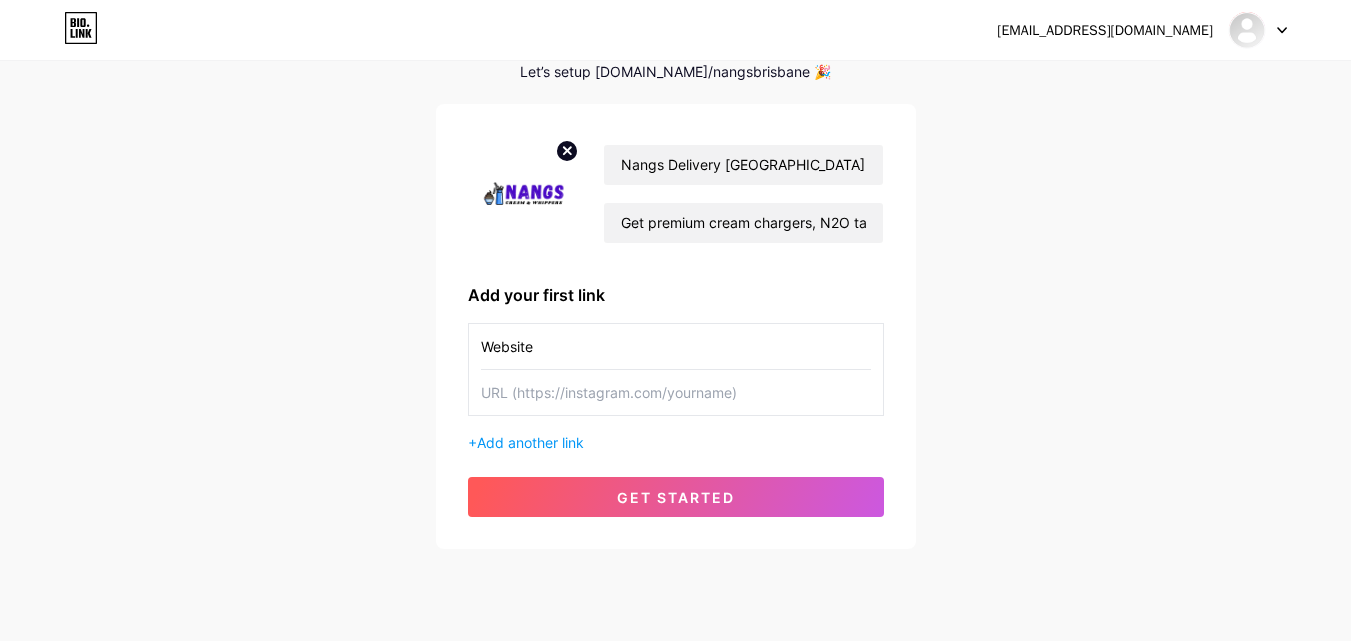 type on "Website" 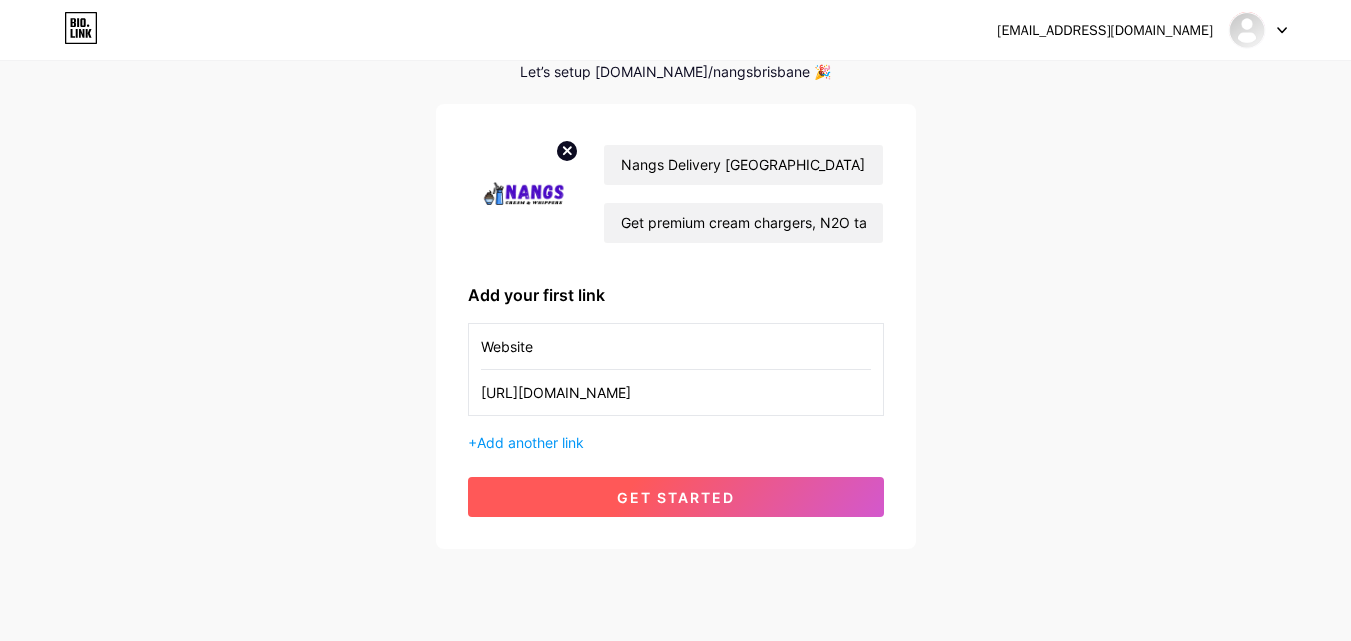 type on "[URL][DOMAIN_NAME]" 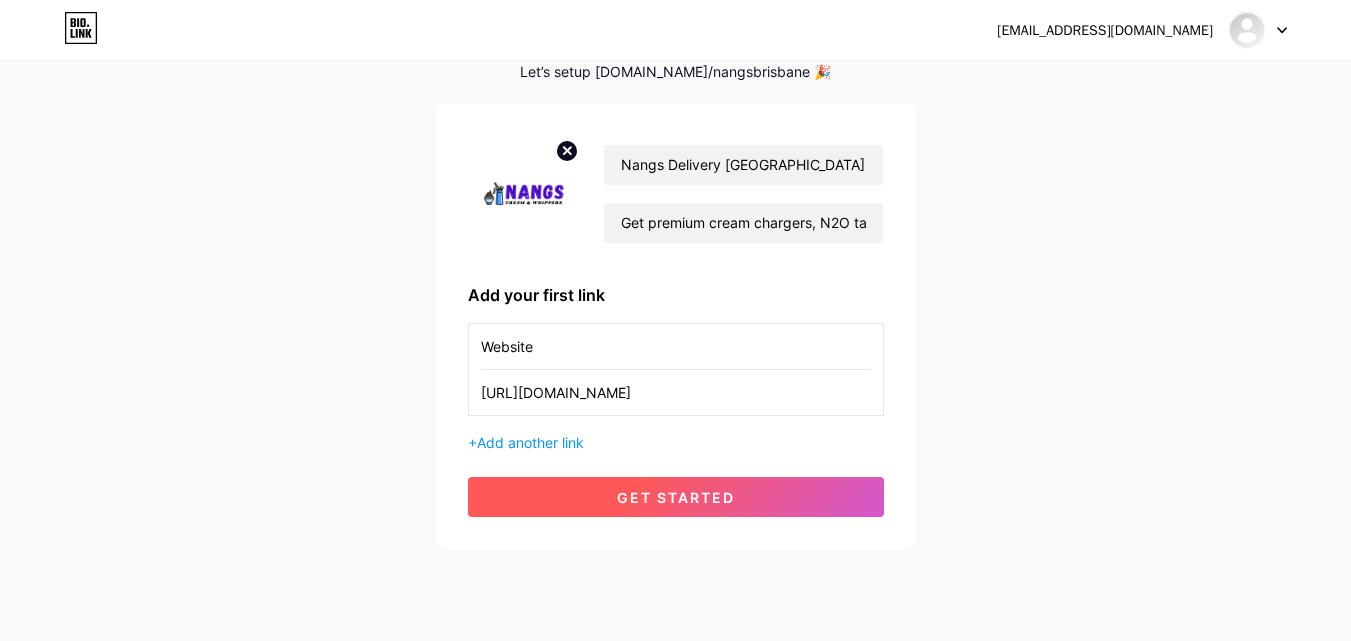 click on "get started" at bounding box center (676, 497) 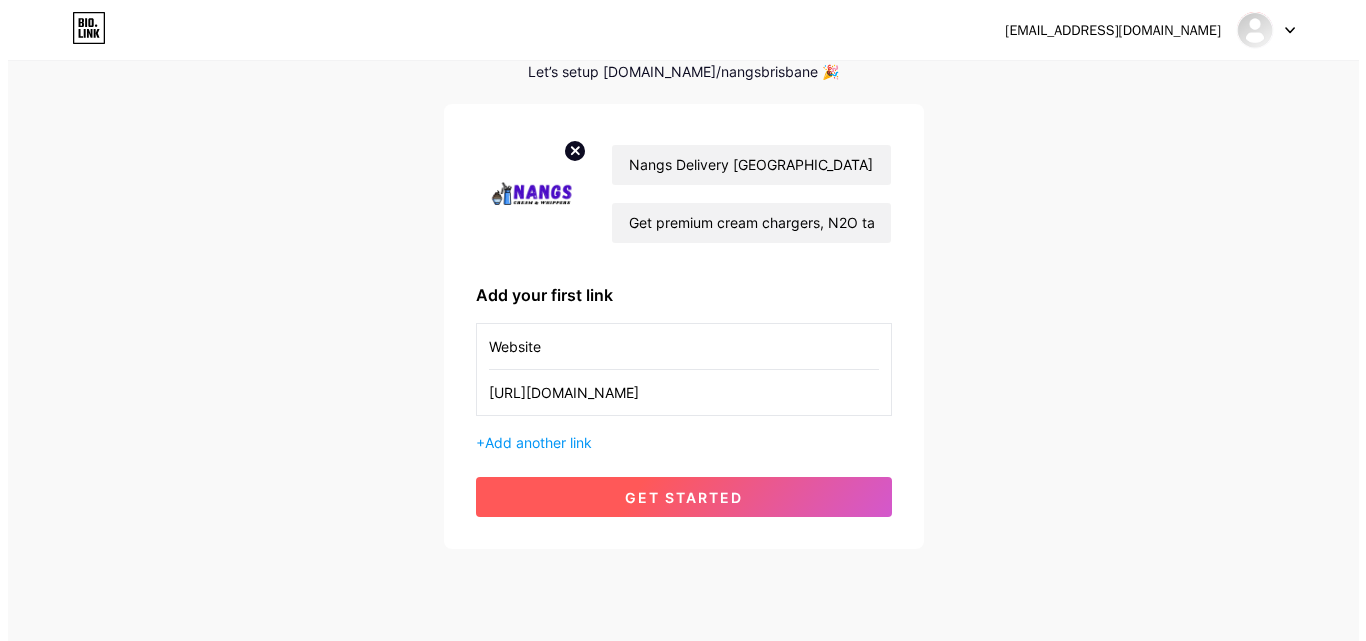scroll, scrollTop: 0, scrollLeft: 0, axis: both 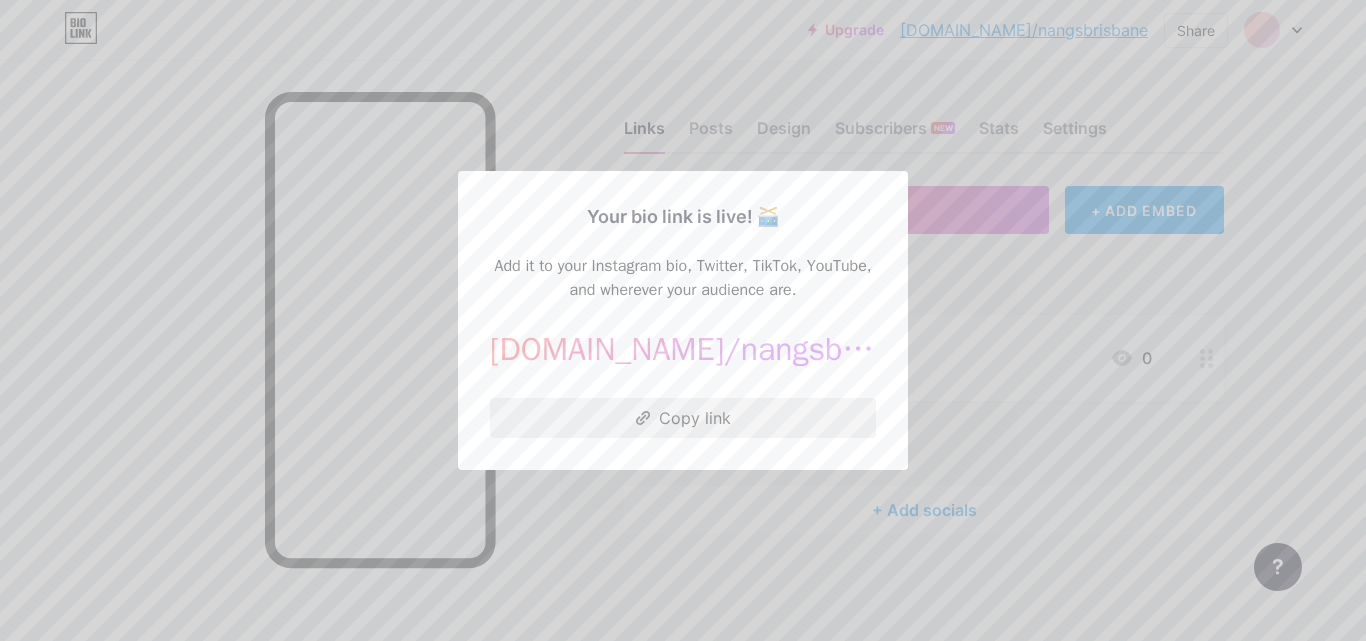 click on "Copy link" at bounding box center [683, 418] 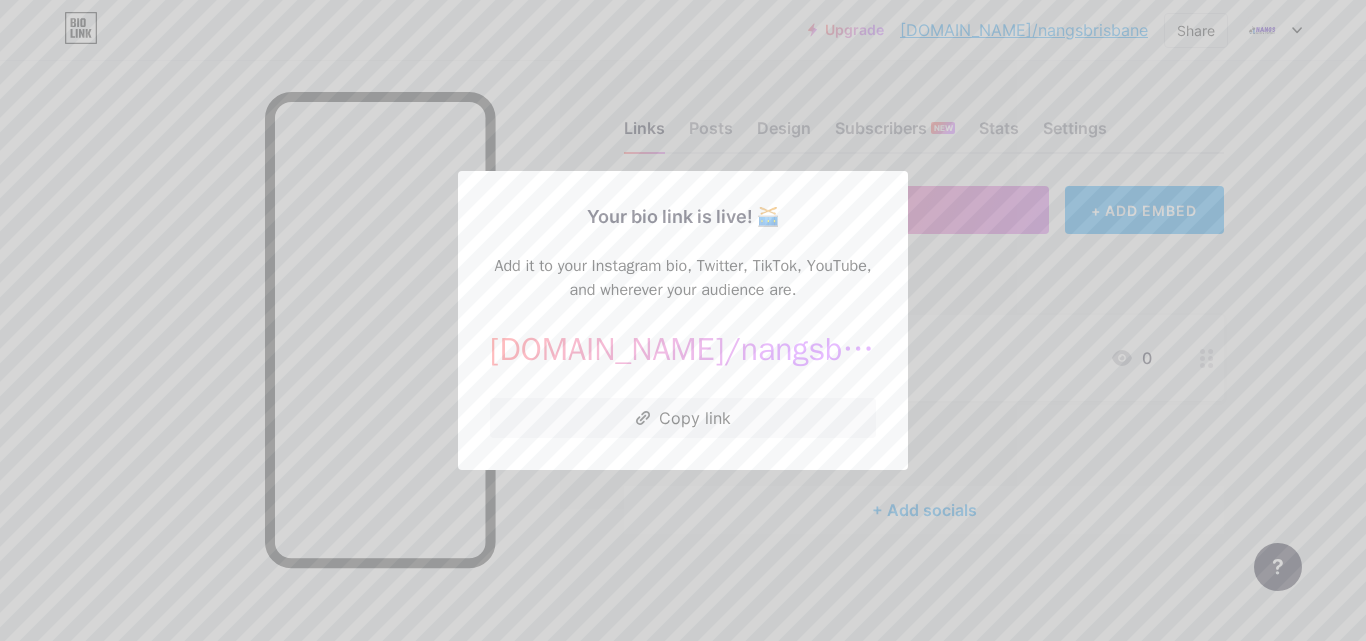 click at bounding box center (683, 320) 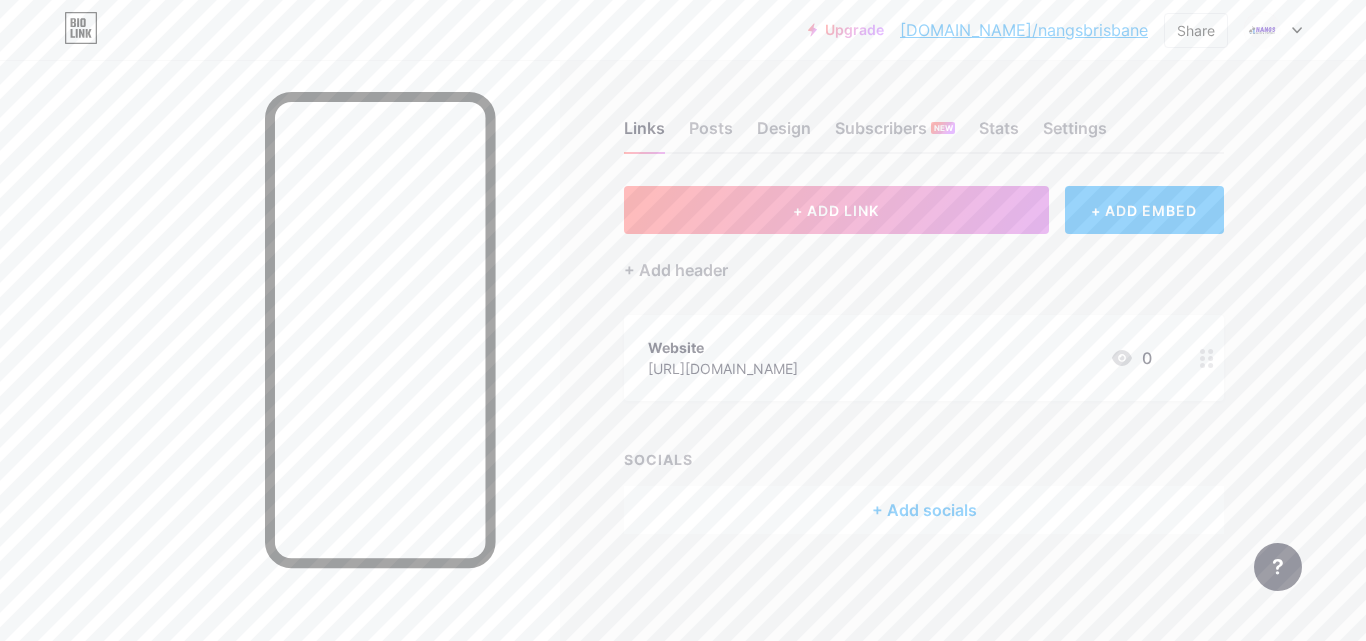 click on "+ Add socials" at bounding box center (924, 510) 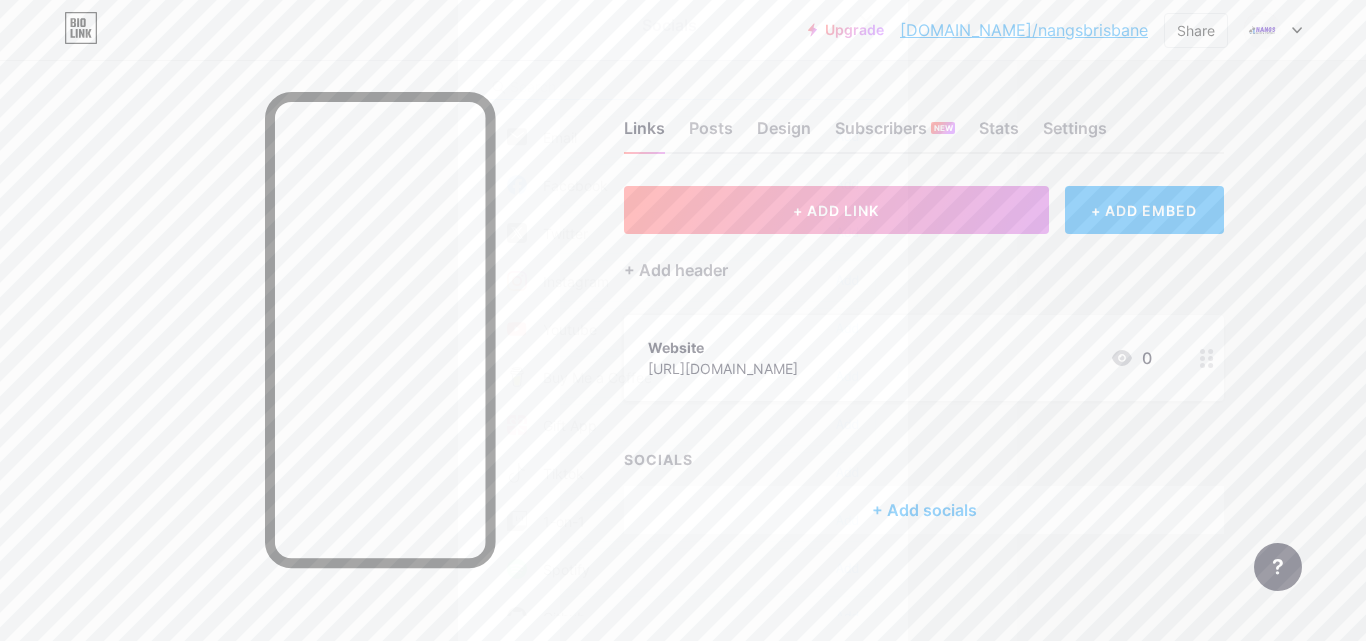 click on "Facebook
Add" at bounding box center [683, 185] 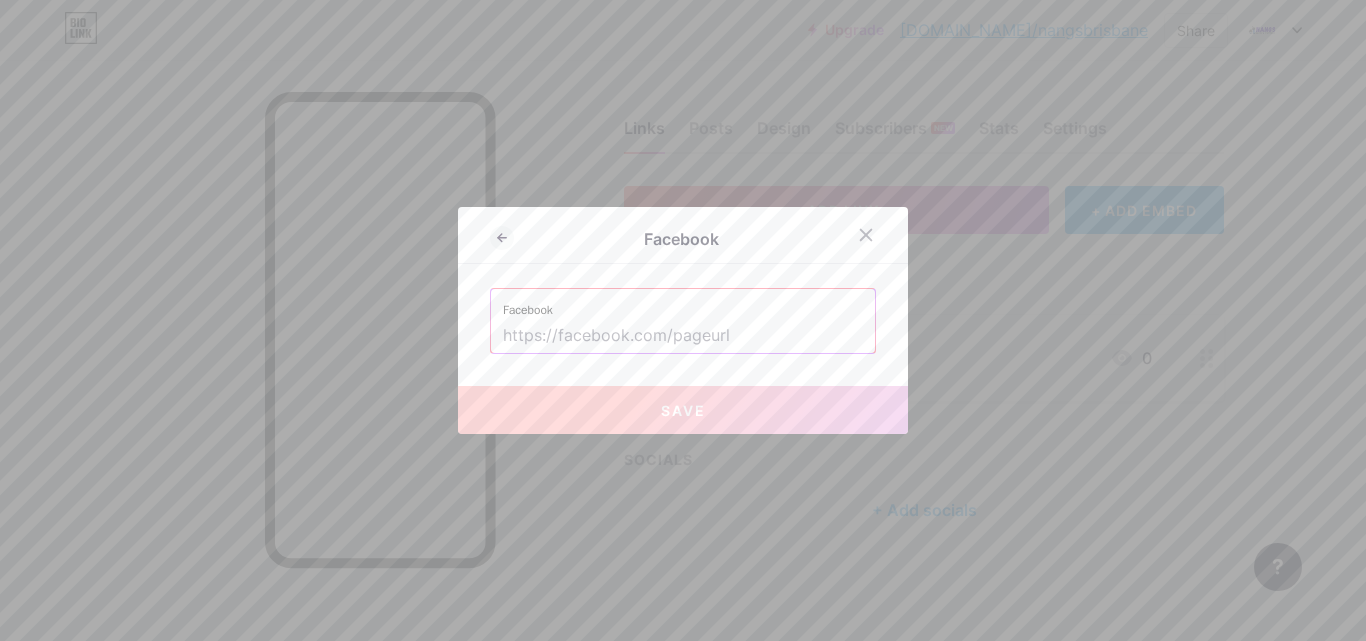 click on "Facebook       Facebook           Save" at bounding box center [683, 320] 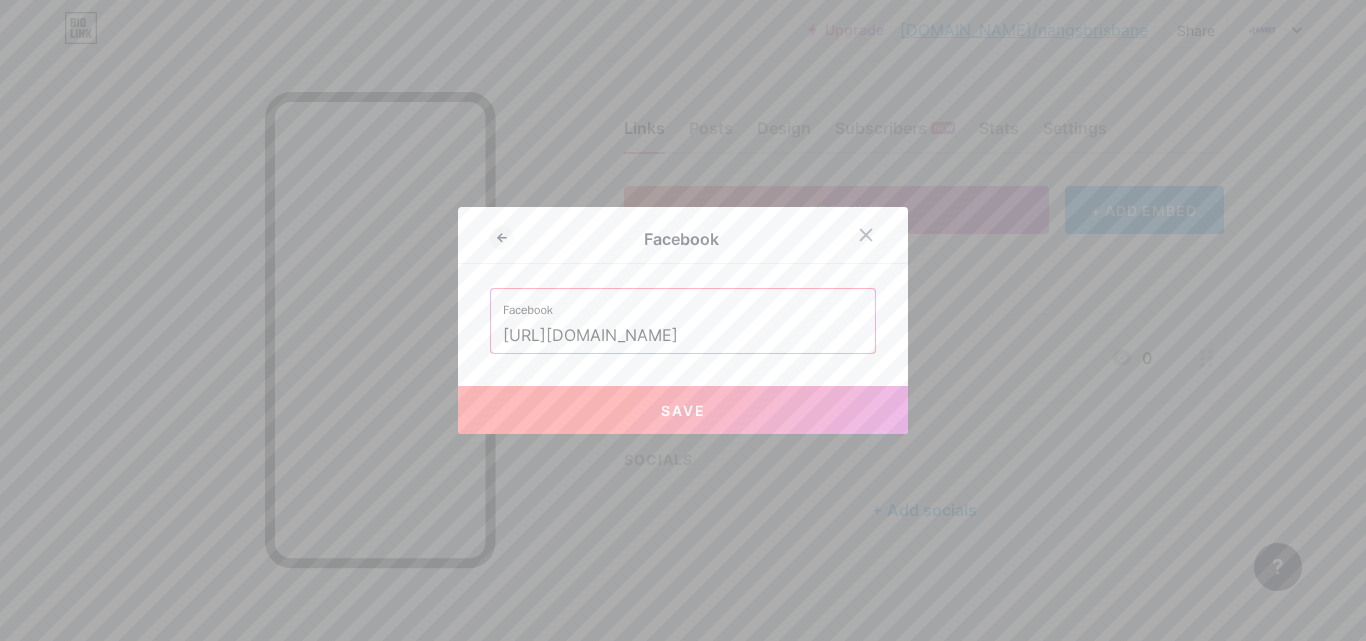 scroll, scrollTop: 0, scrollLeft: 81, axis: horizontal 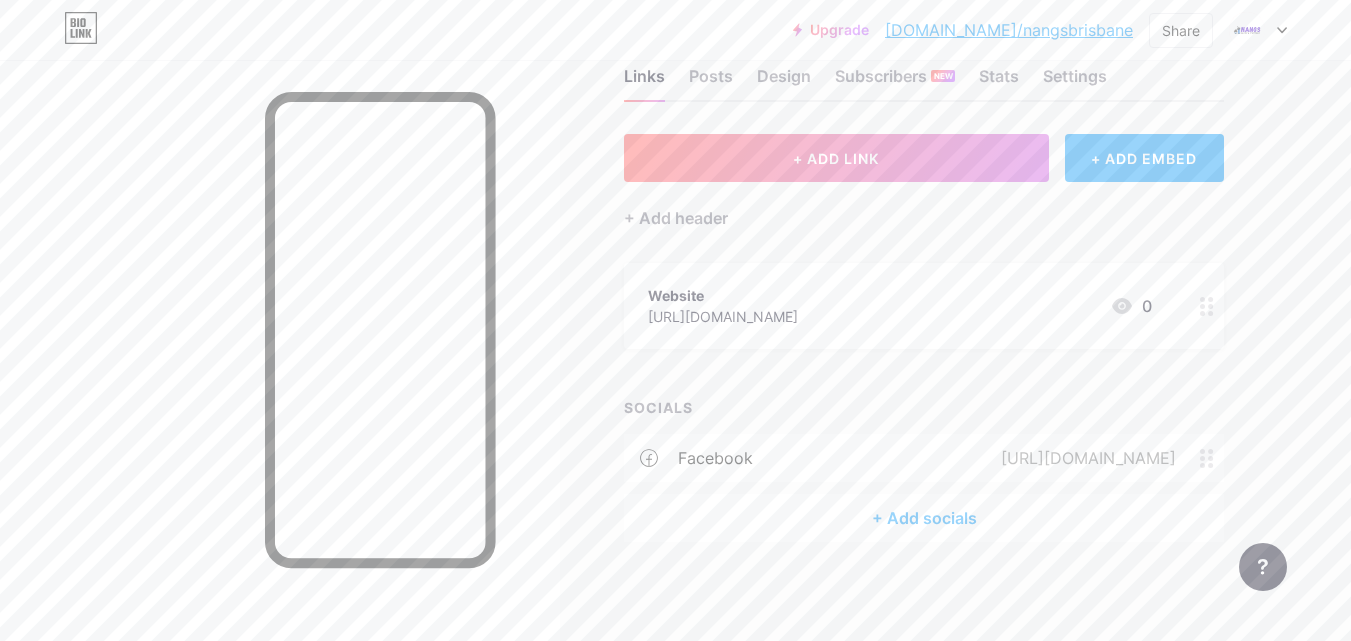 click on "+ Add socials" at bounding box center [924, 518] 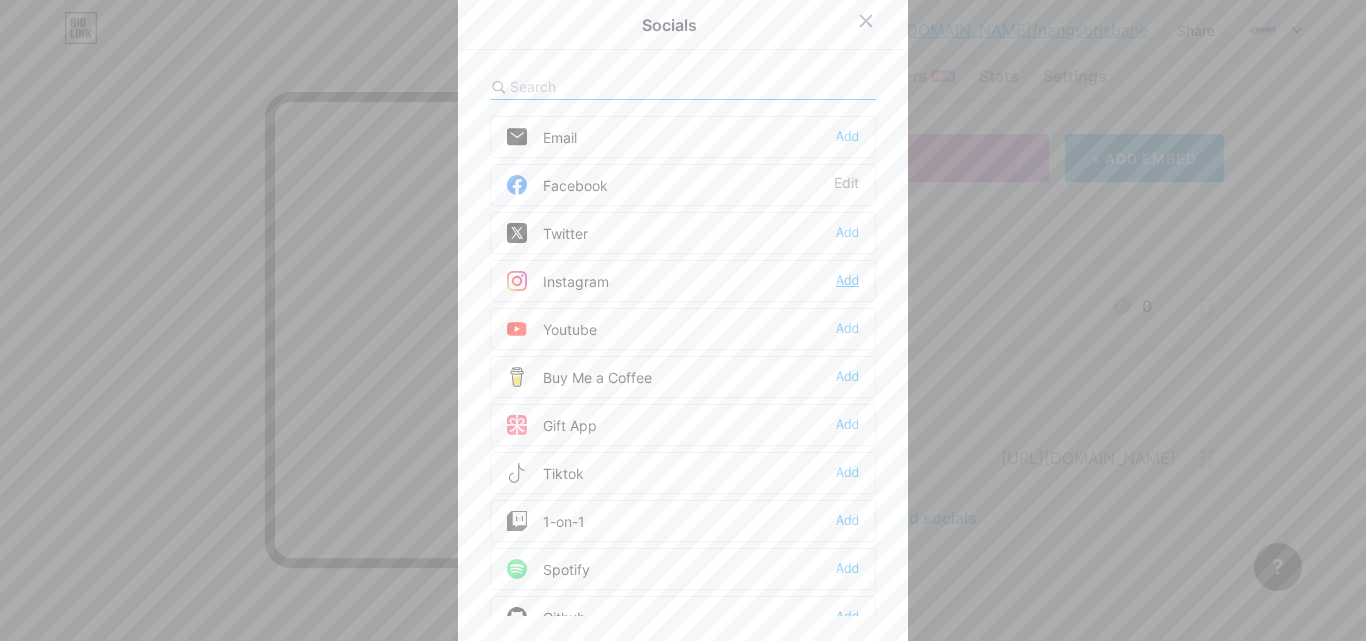 click on "Add" at bounding box center [847, 281] 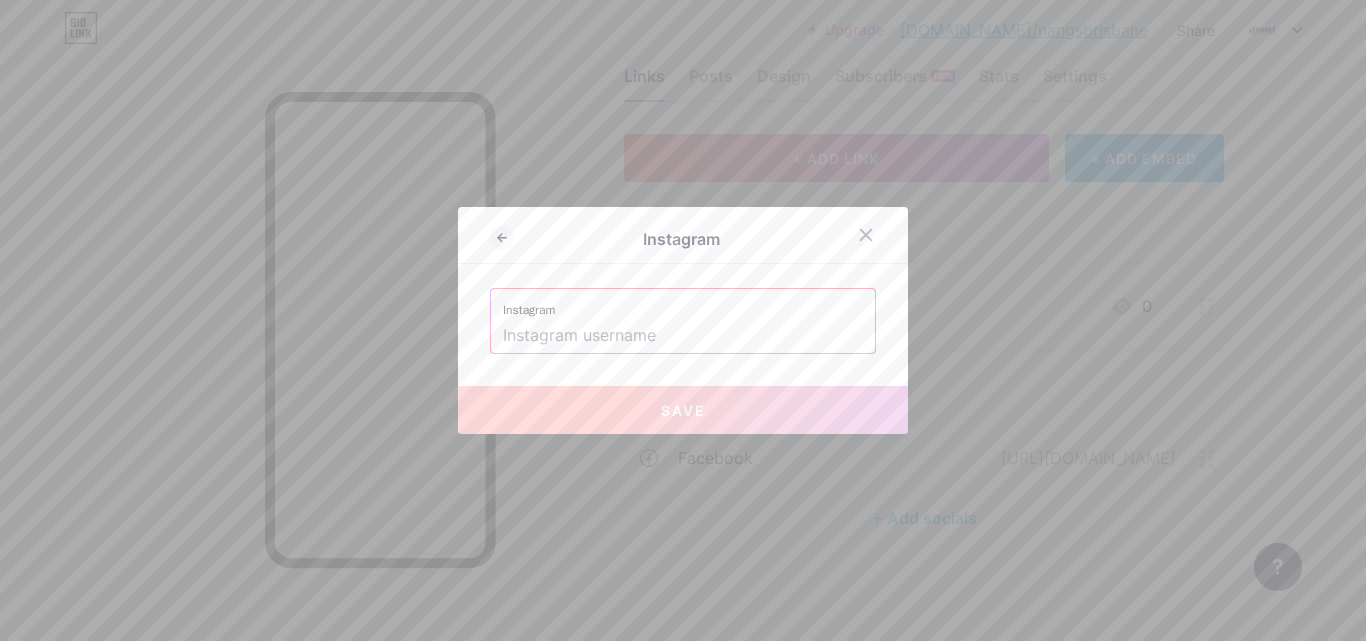 click on "Instagram" at bounding box center (683, 304) 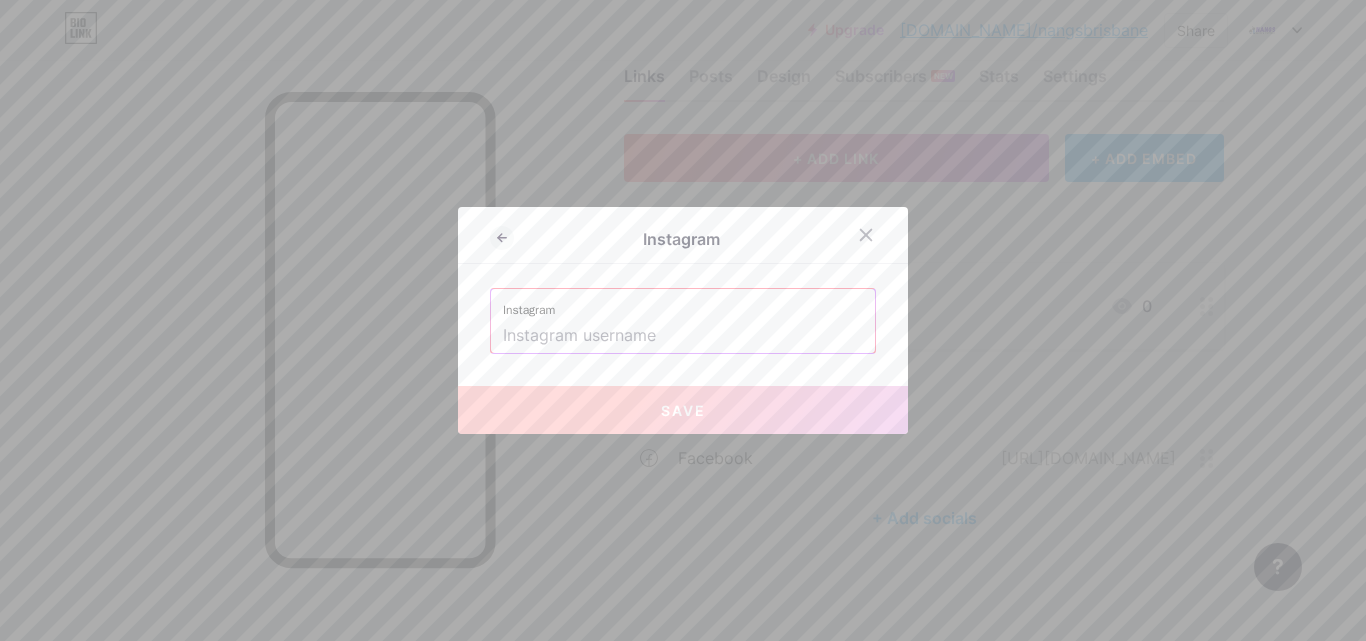 paste on "nangs.delivery.[GEOGRAPHIC_DATA]" 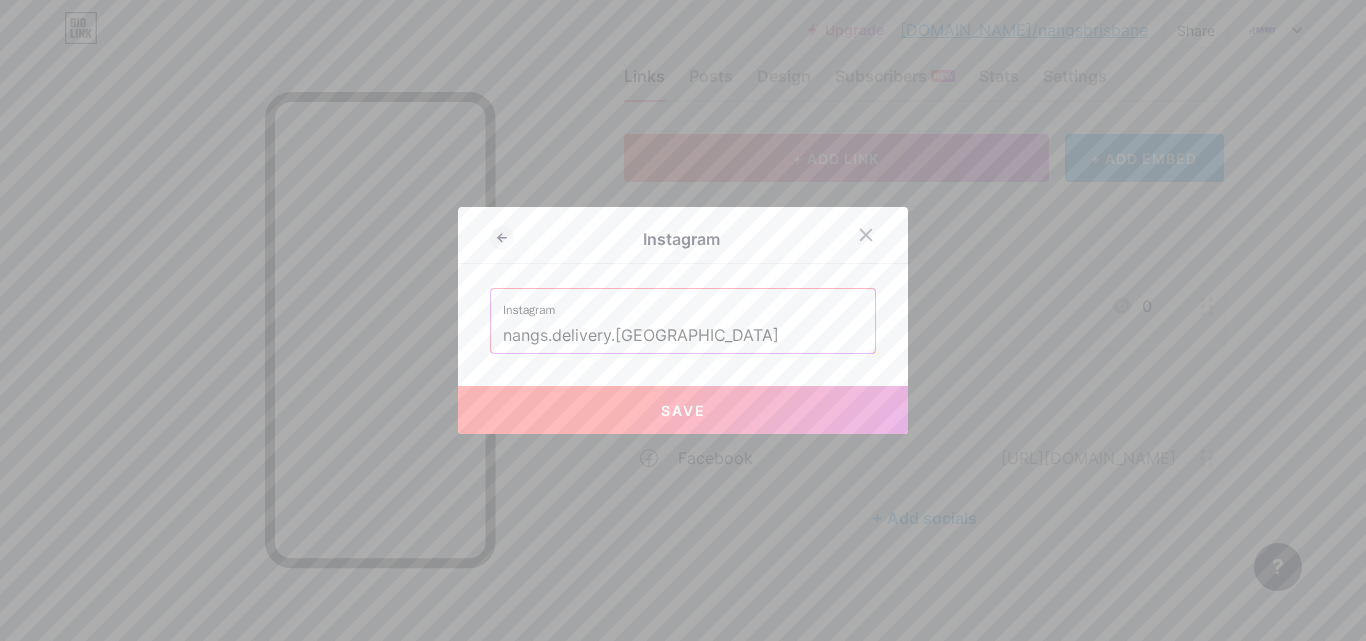 click on "Save" at bounding box center [683, 410] 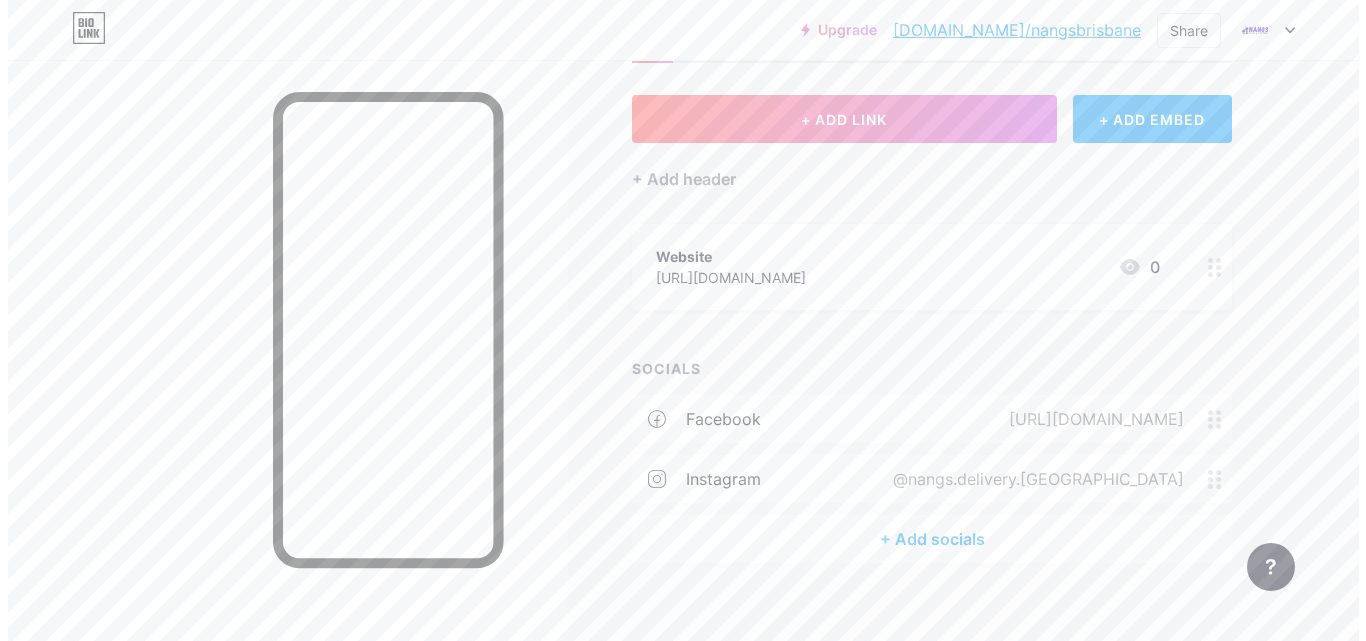 scroll, scrollTop: 112, scrollLeft: 0, axis: vertical 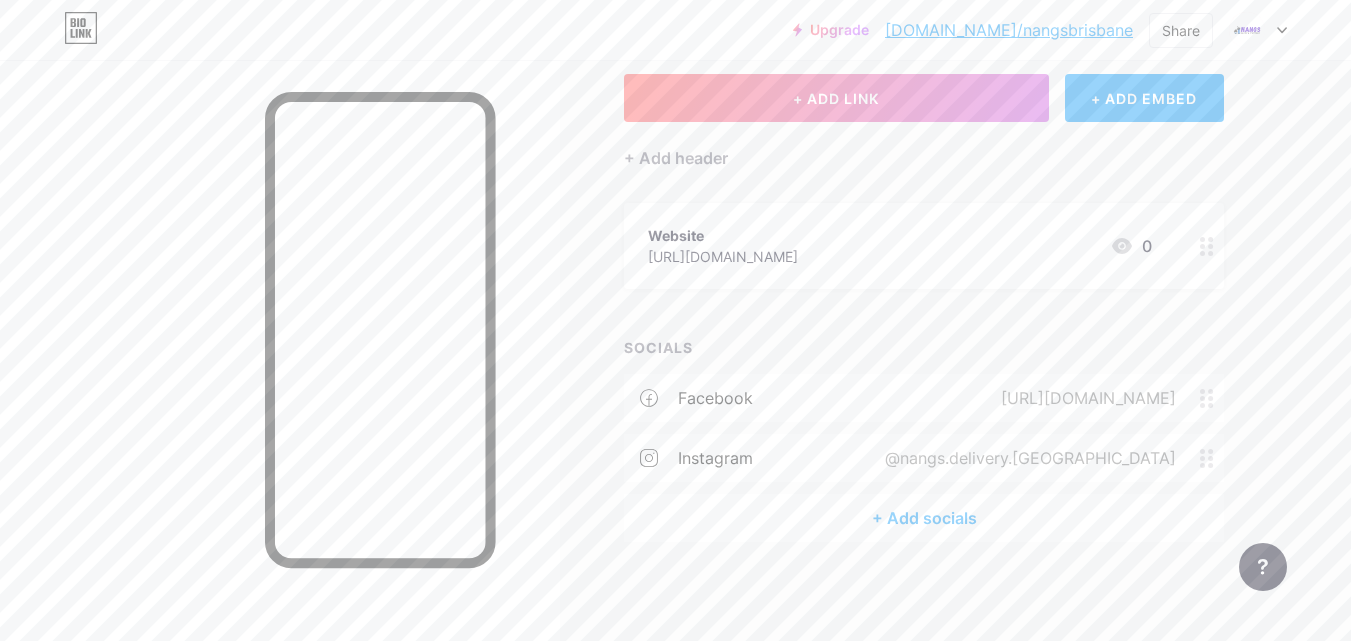 click on "+ Add socials" at bounding box center (924, 518) 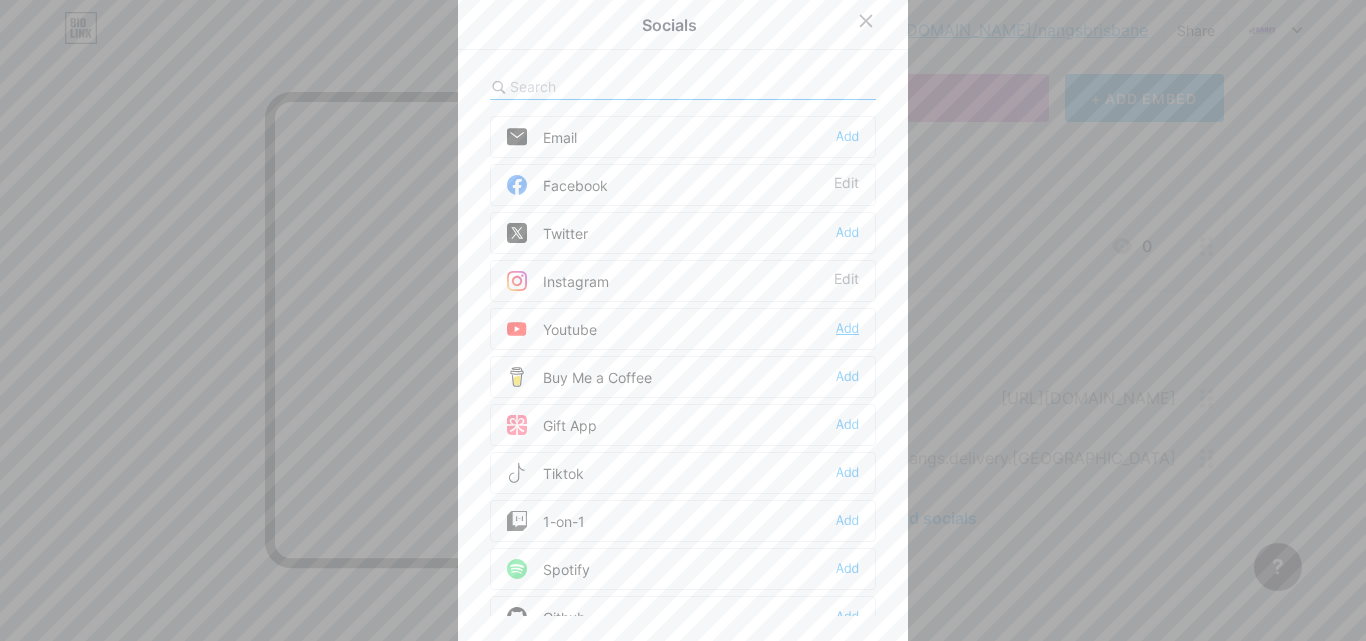 click on "Add" at bounding box center (847, 329) 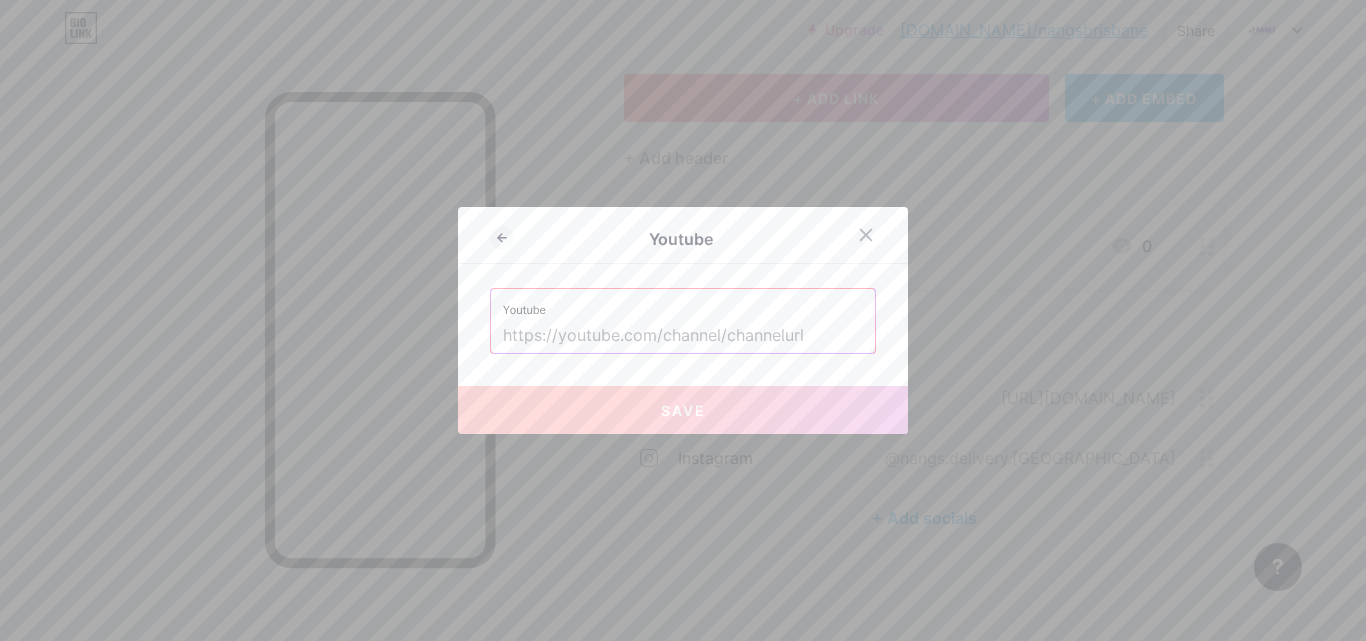 click at bounding box center (683, 336) 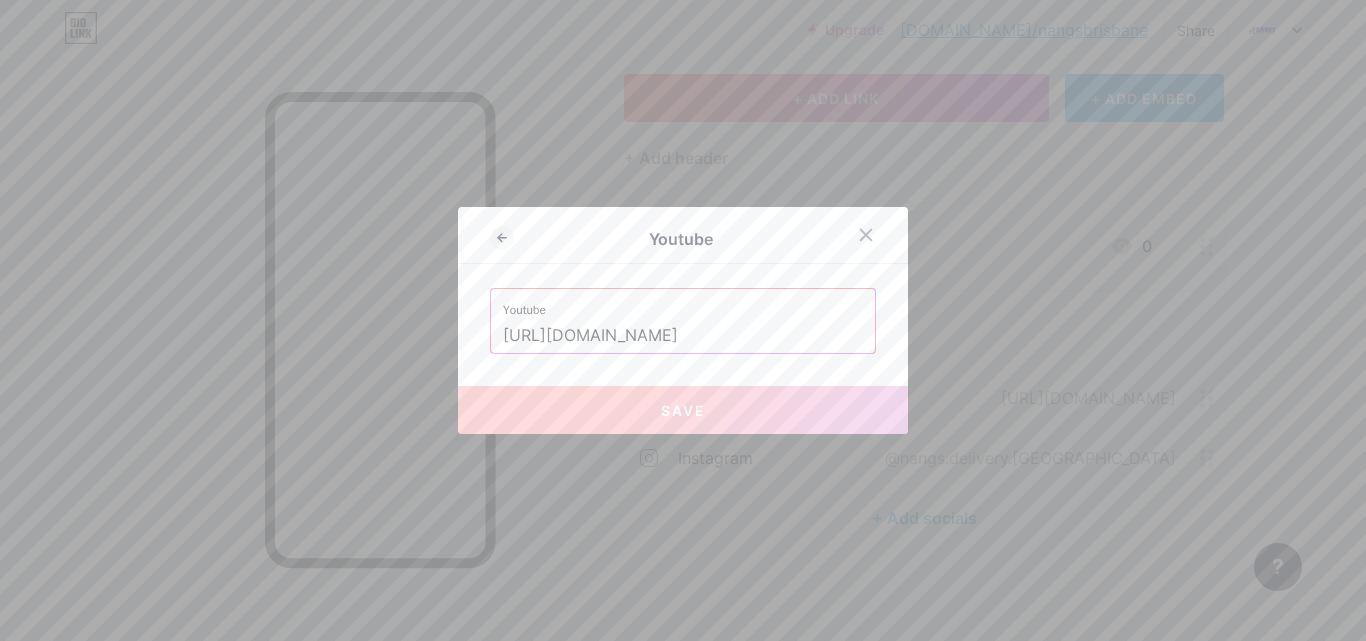 scroll, scrollTop: 0, scrollLeft: 46, axis: horizontal 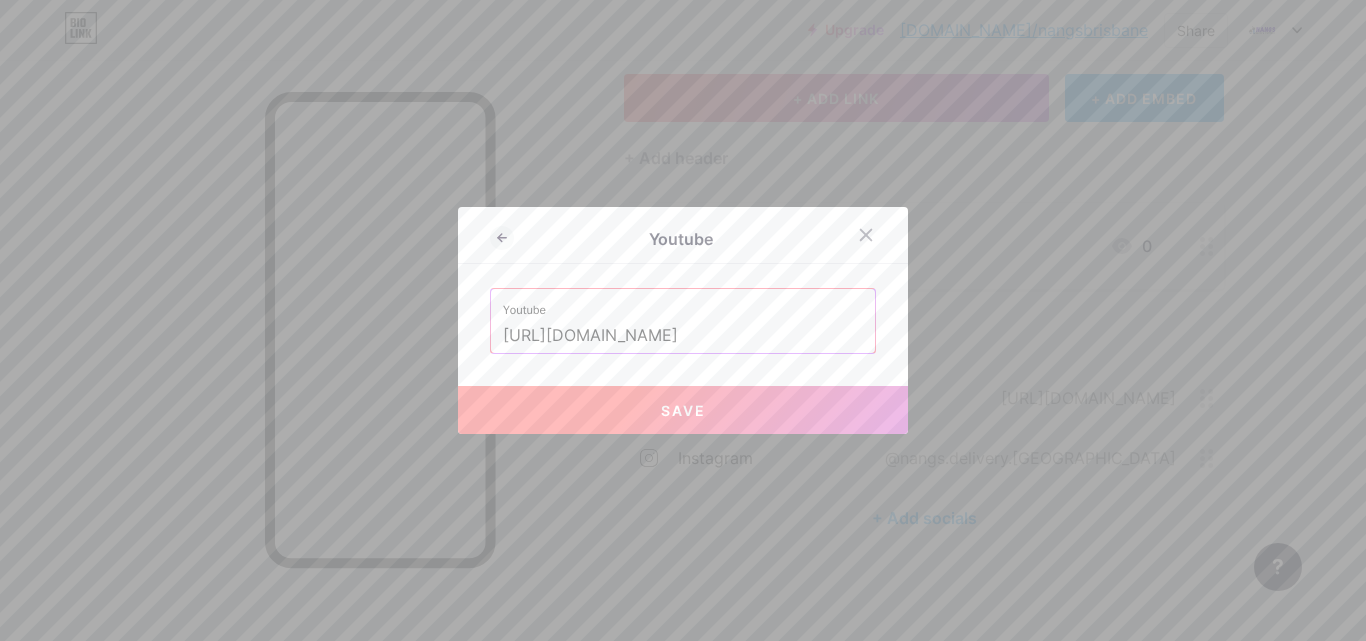 type on "[URL][DOMAIN_NAME]" 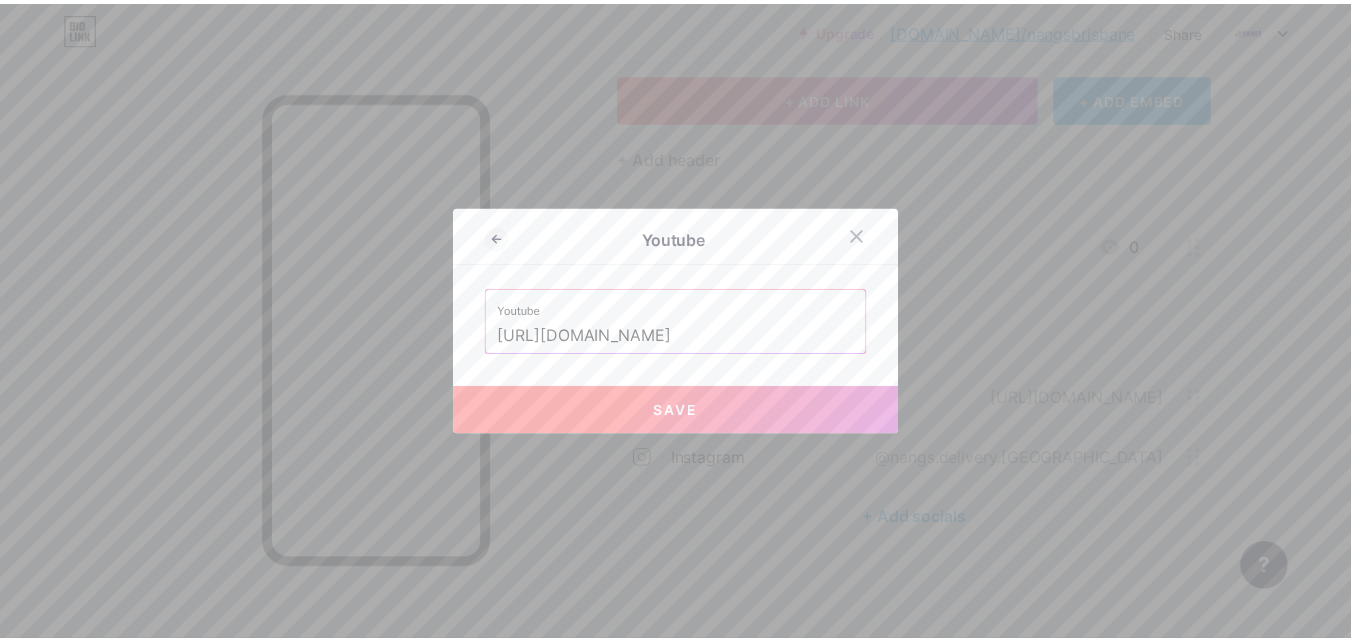 scroll, scrollTop: 0, scrollLeft: 0, axis: both 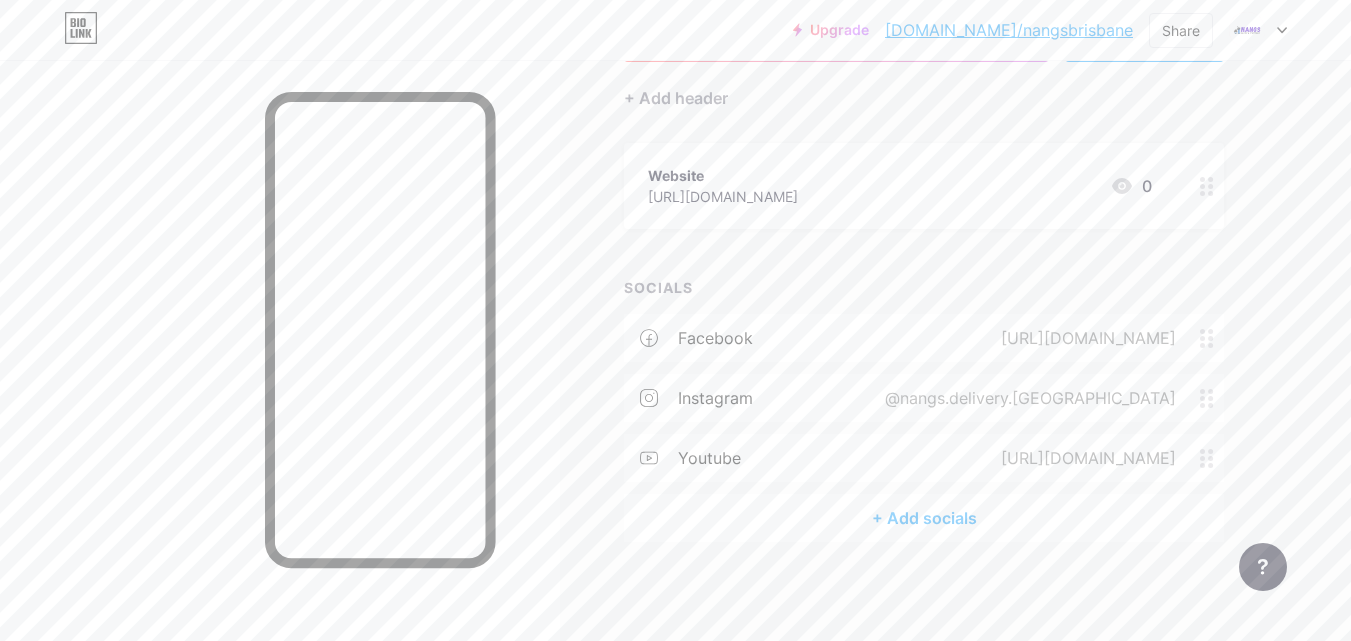 click on "+ Add socials" at bounding box center [924, 518] 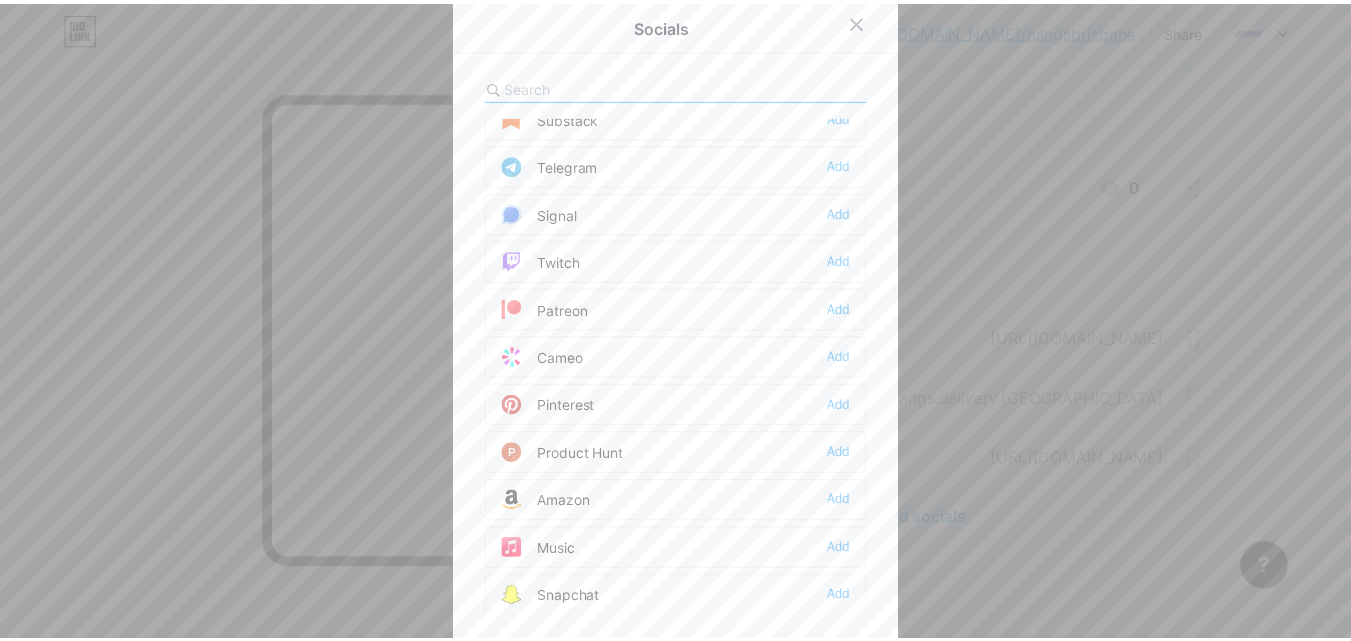 scroll, scrollTop: 1000, scrollLeft: 0, axis: vertical 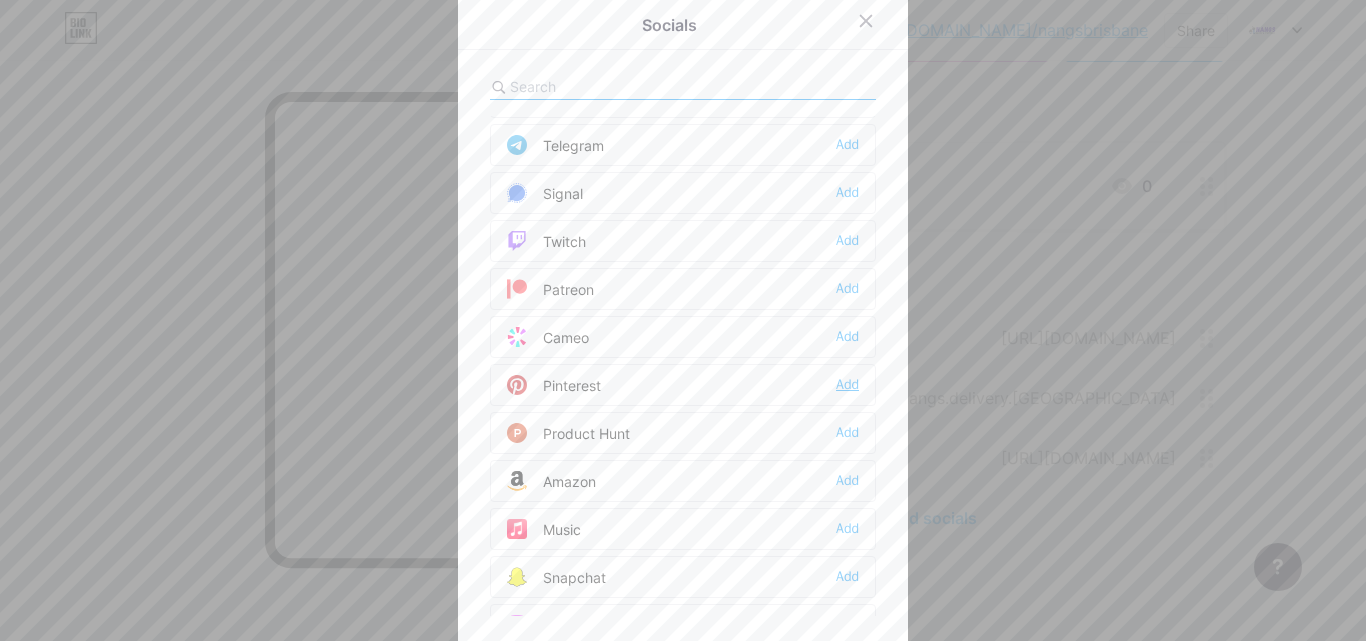 click on "Add" at bounding box center [847, 385] 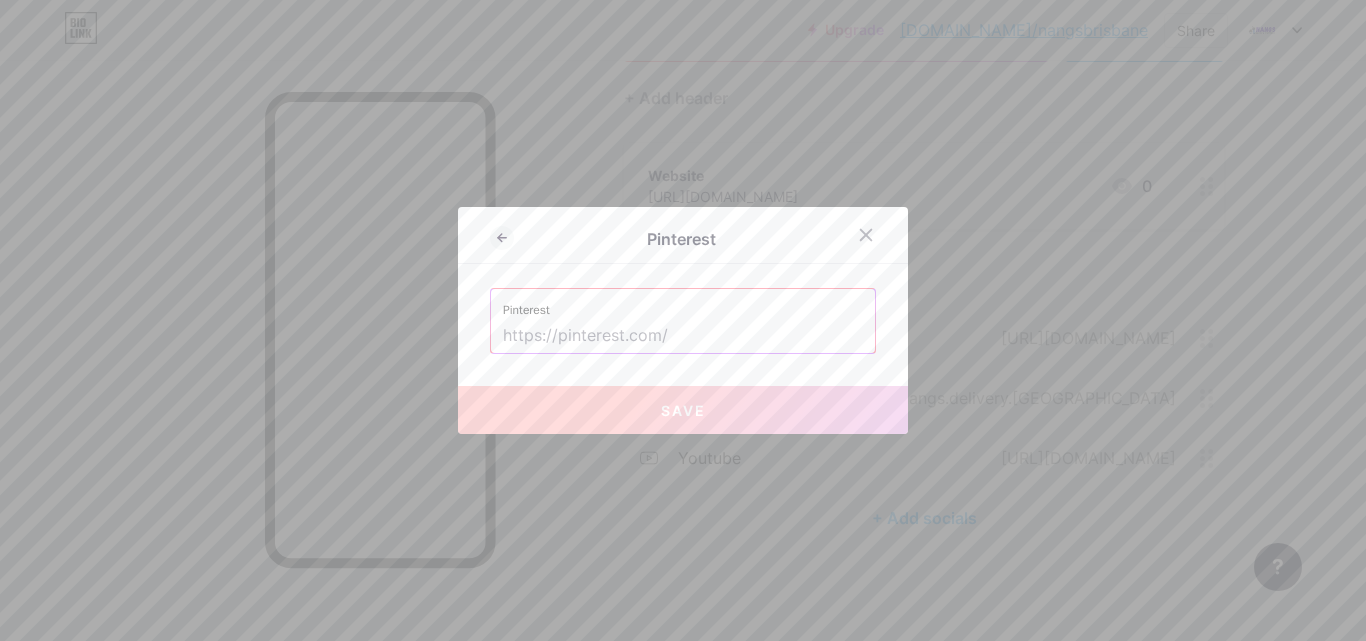 click at bounding box center [683, 336] 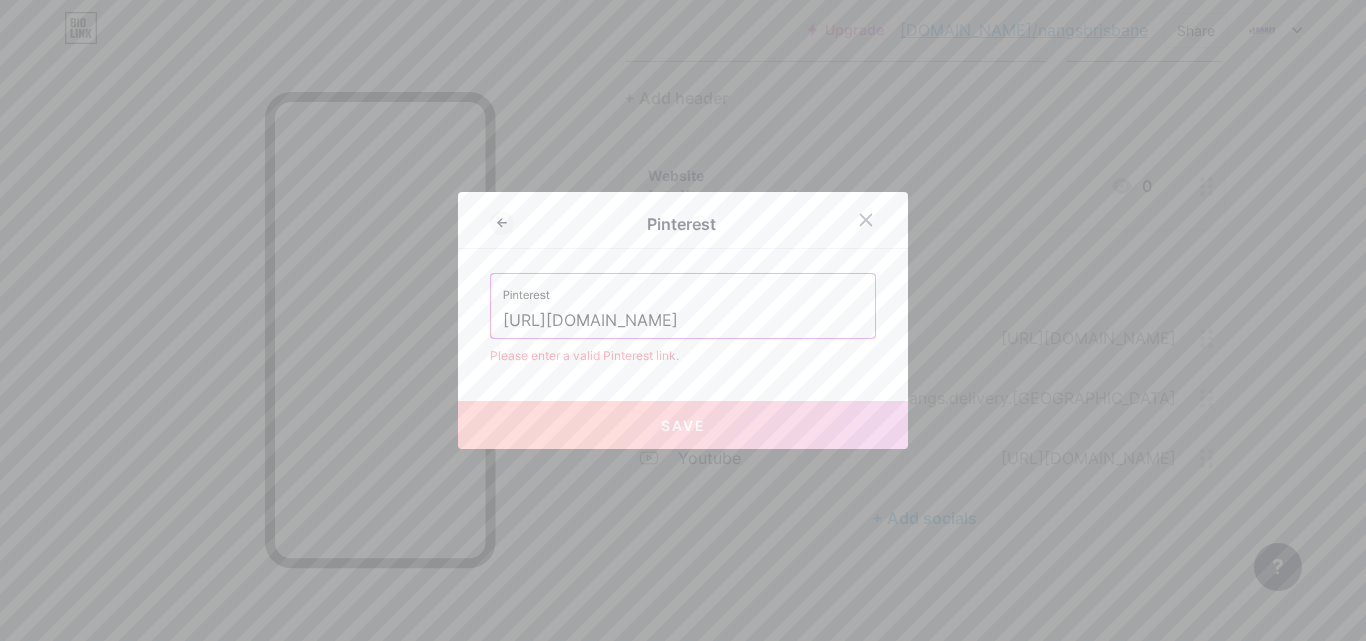 click on "Save" at bounding box center [683, 425] 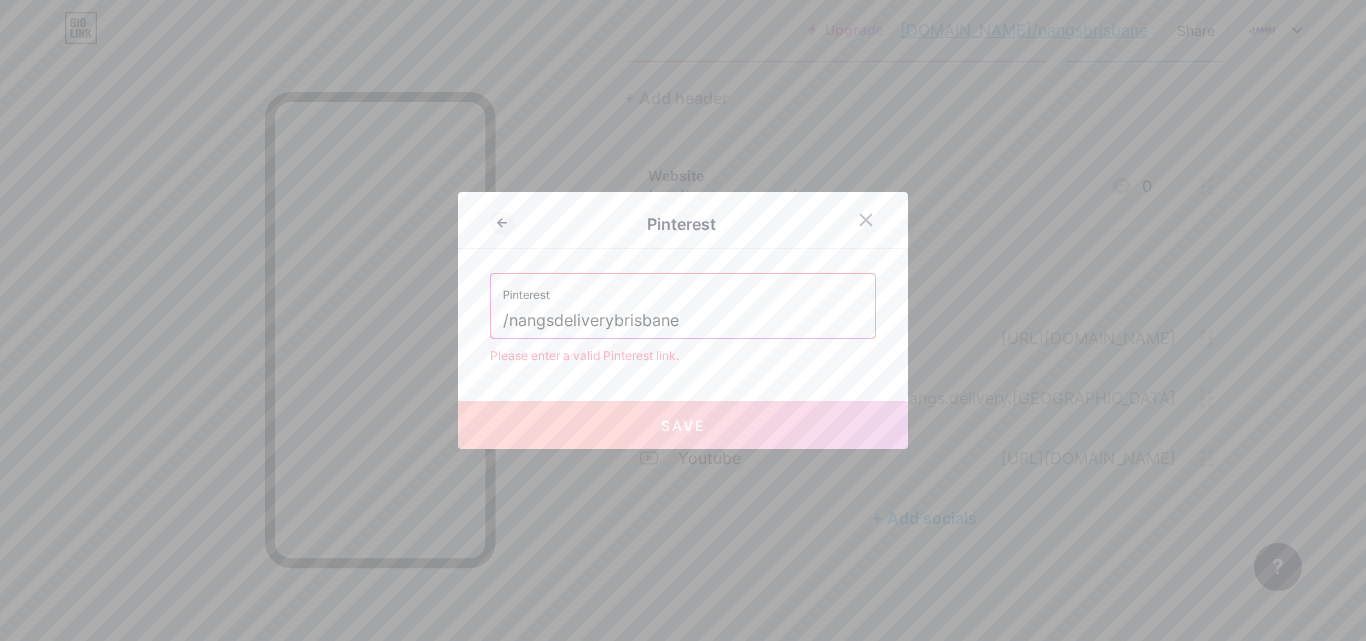 type on "nangsdeliverybrisbane" 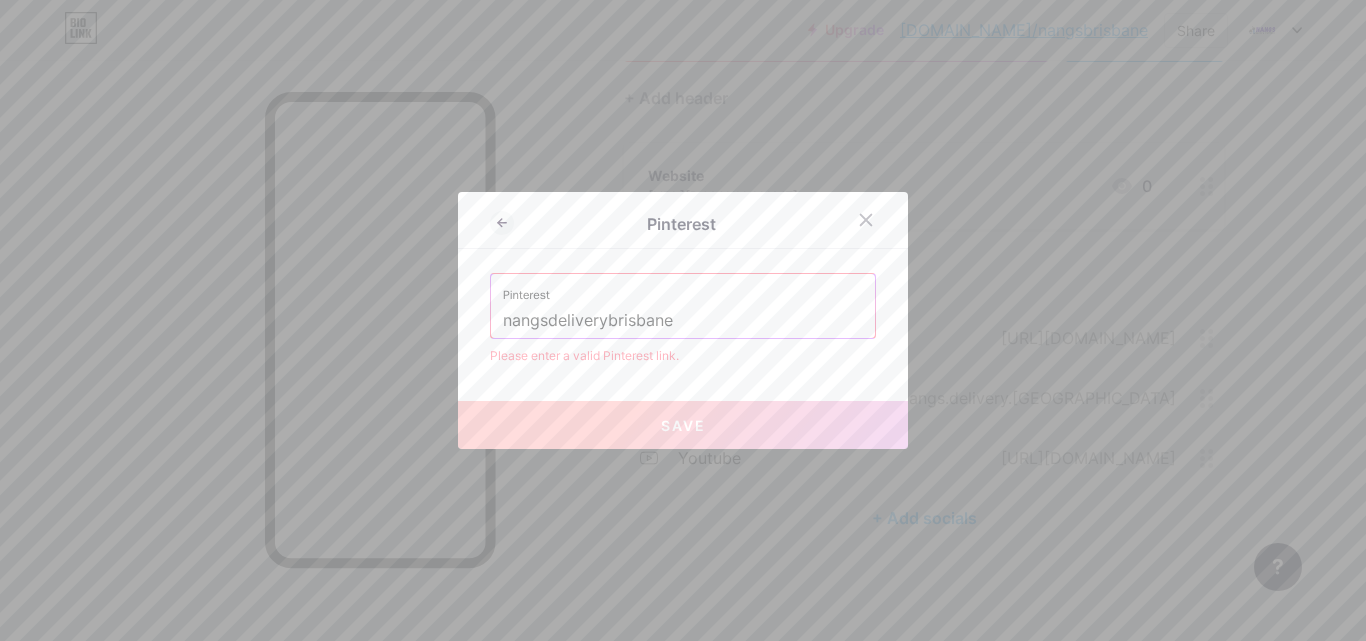 click on "nangsdeliverybrisbane" at bounding box center (683, 321) 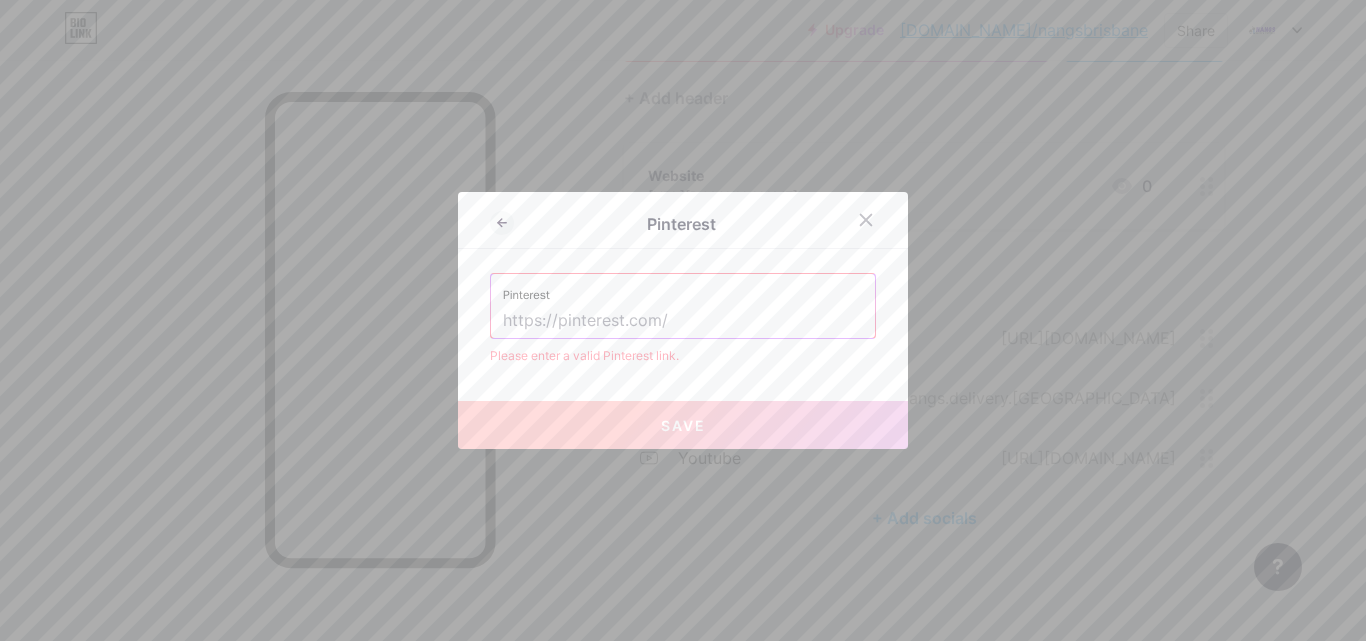 click at bounding box center [683, 321] 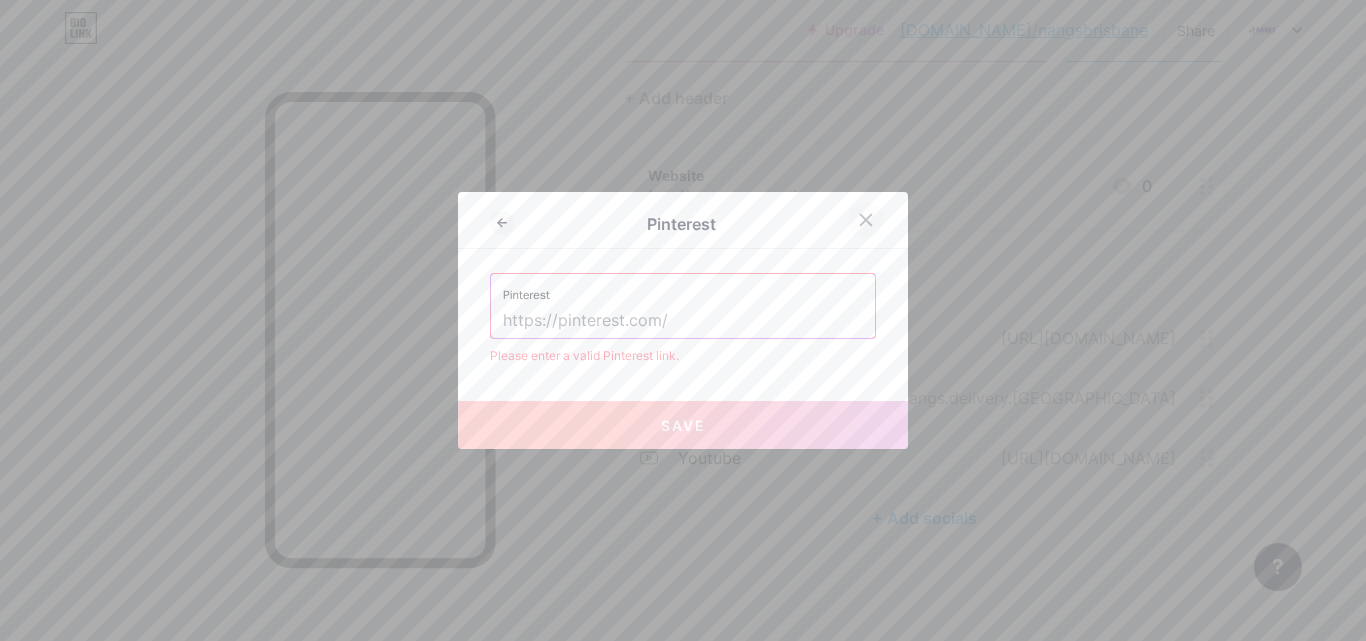 type 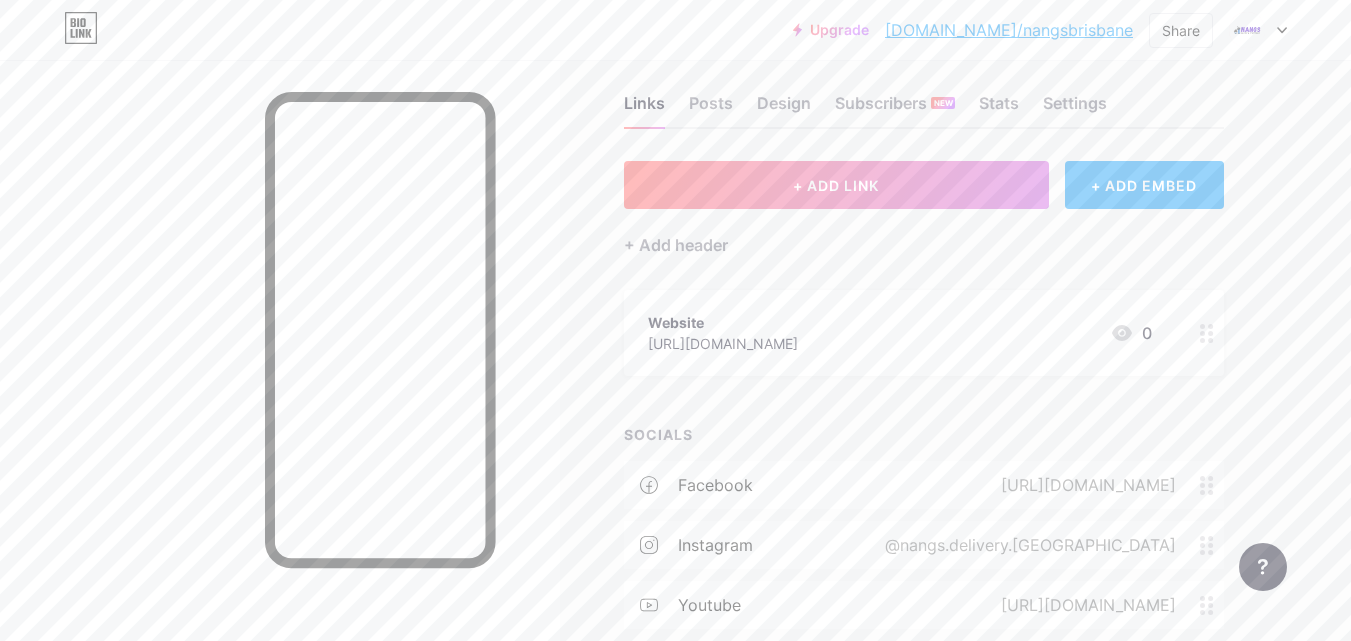 scroll, scrollTop: 0, scrollLeft: 0, axis: both 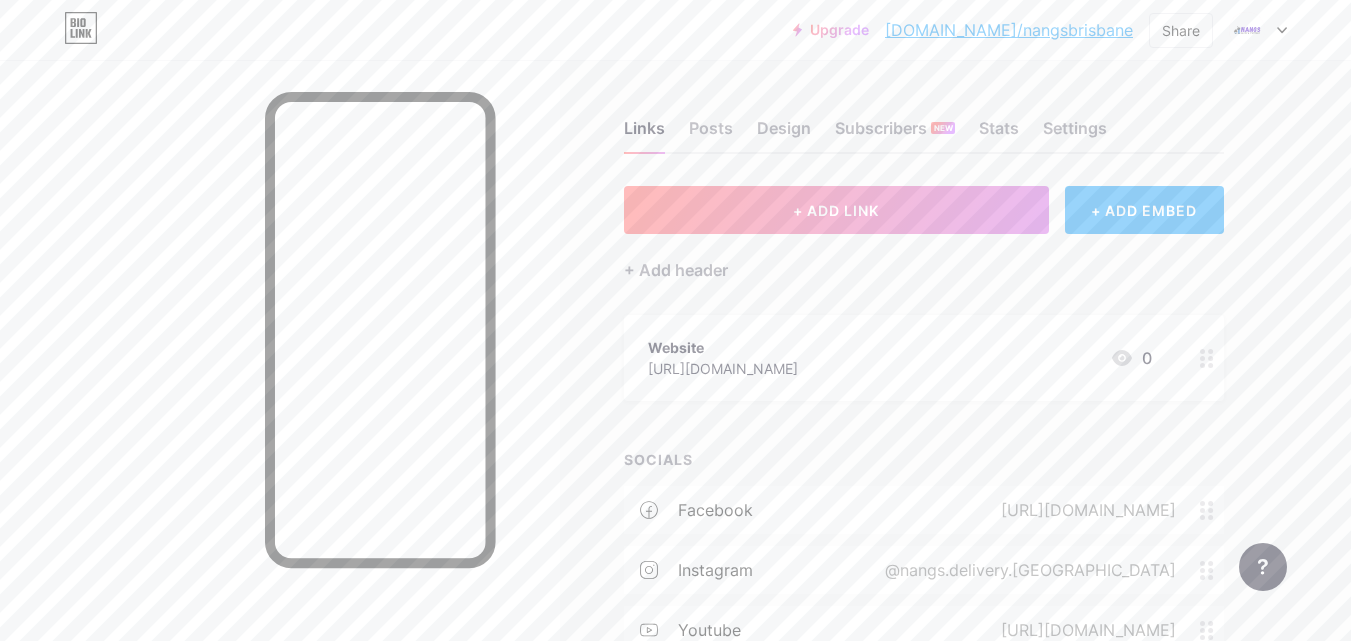 click on "[DOMAIN_NAME]/nangsbrisbane" at bounding box center [1009, 30] 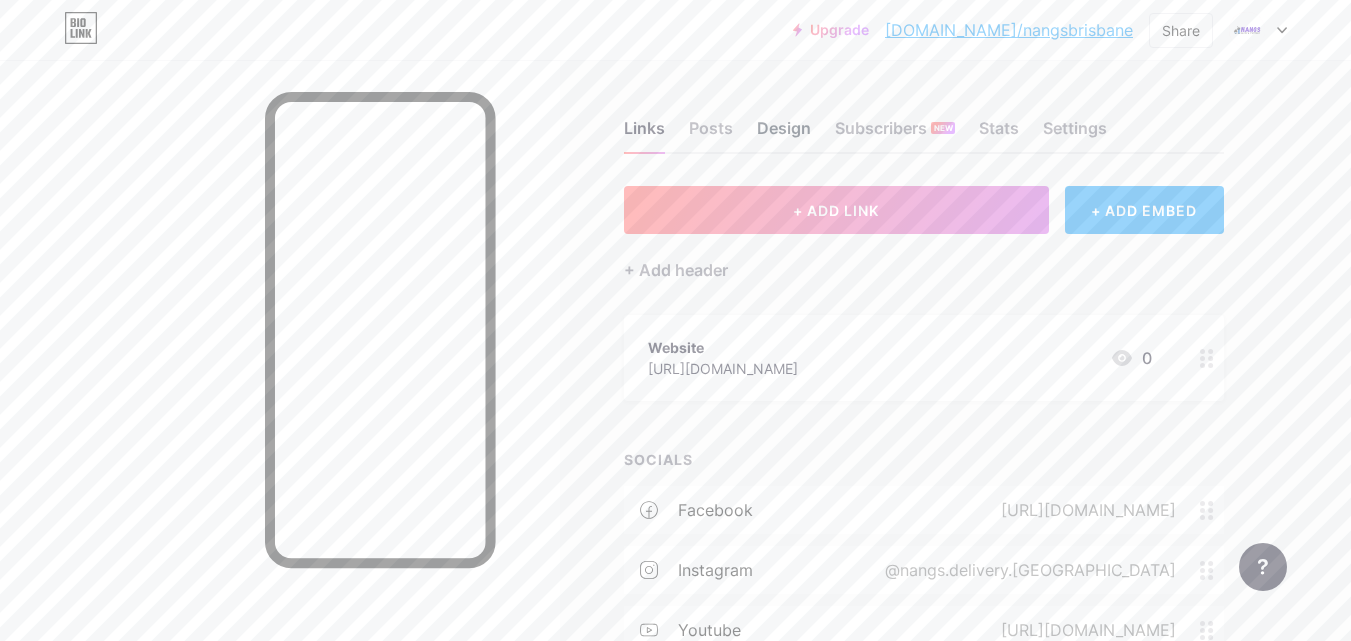 click on "Design" at bounding box center [784, 134] 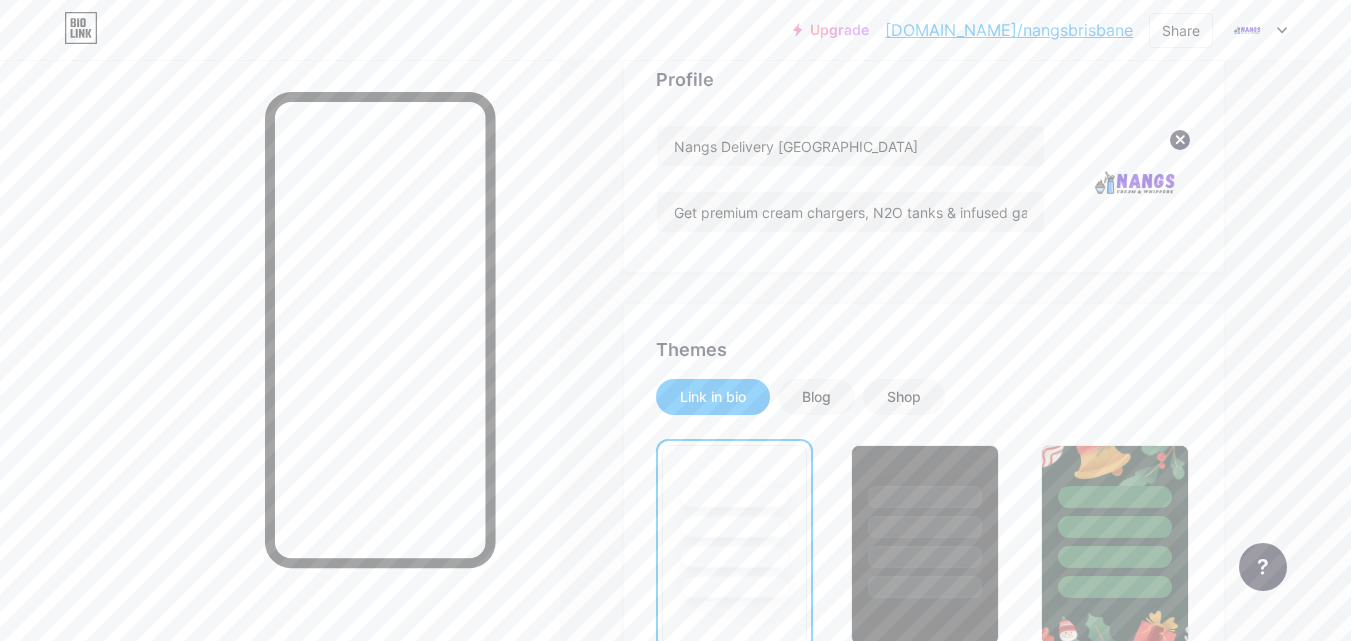 scroll, scrollTop: 0, scrollLeft: 0, axis: both 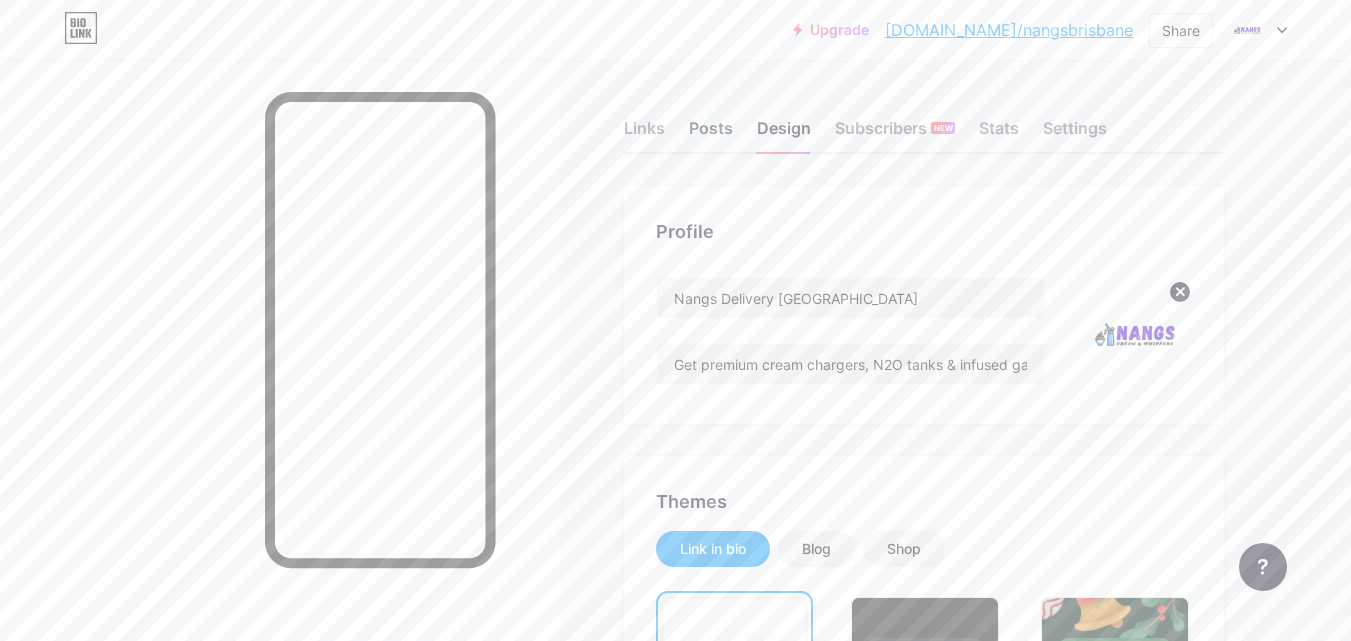 click on "Posts" at bounding box center (711, 134) 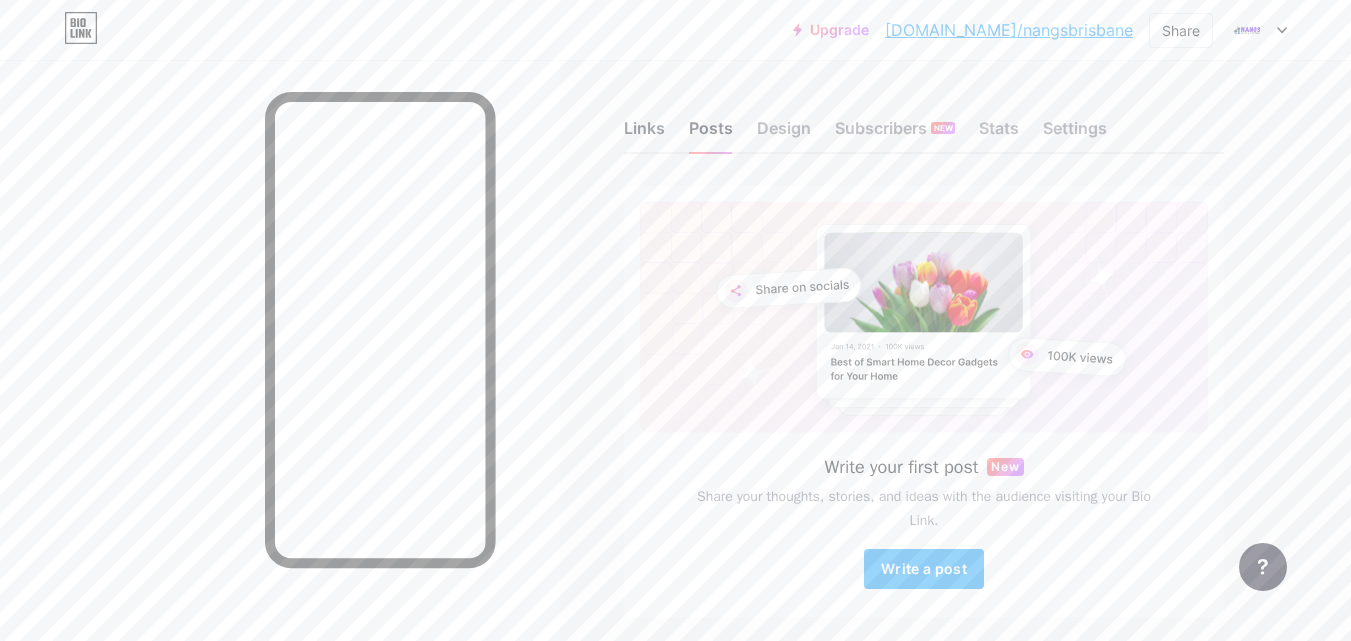 click on "Links" at bounding box center (644, 134) 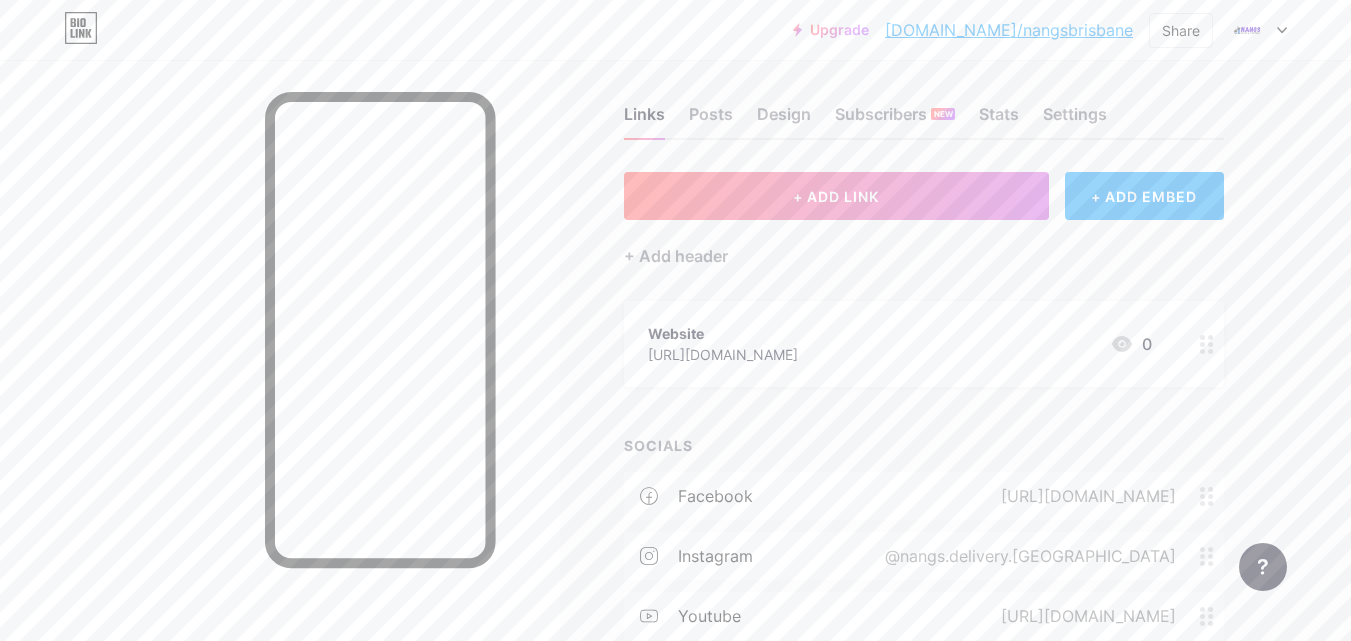 scroll, scrollTop: 0, scrollLeft: 0, axis: both 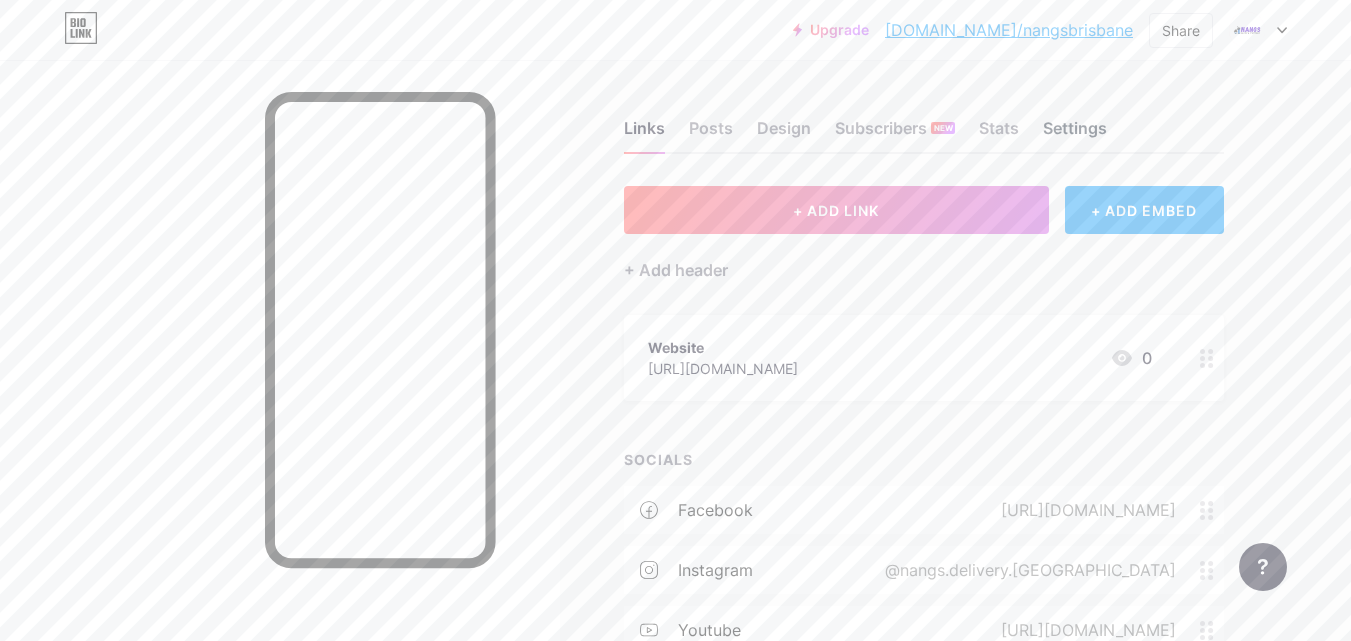 click on "Settings" at bounding box center [1075, 134] 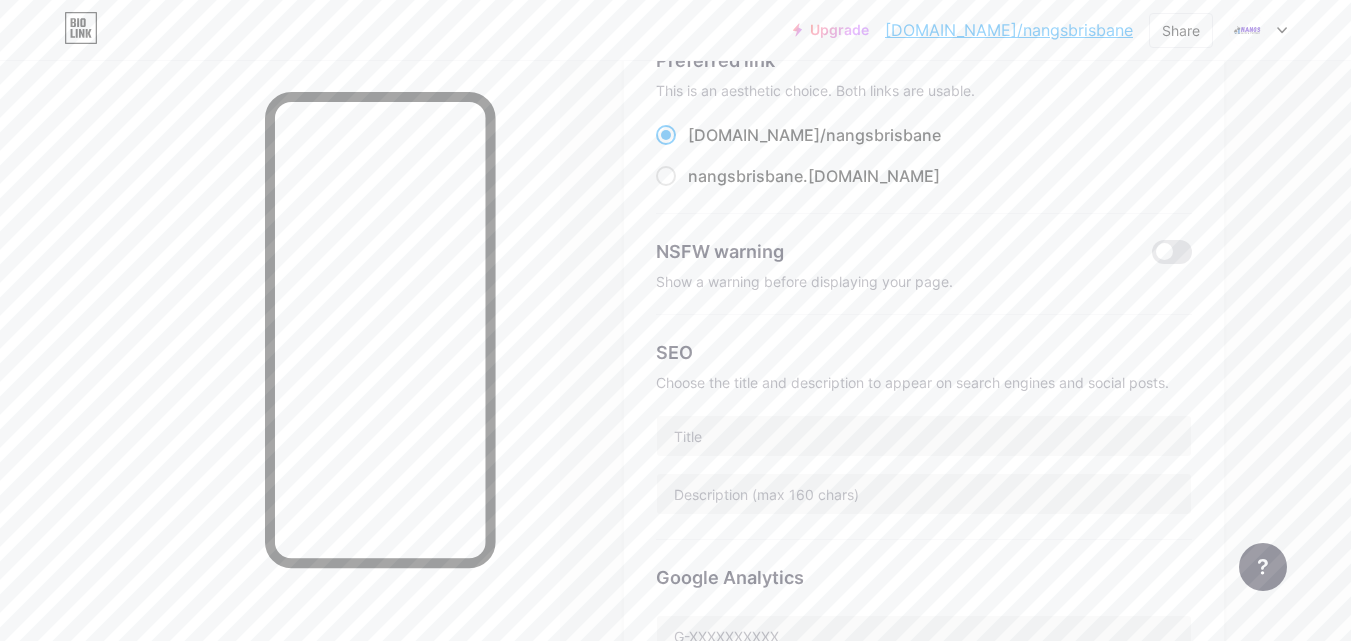 scroll, scrollTop: 0, scrollLeft: 0, axis: both 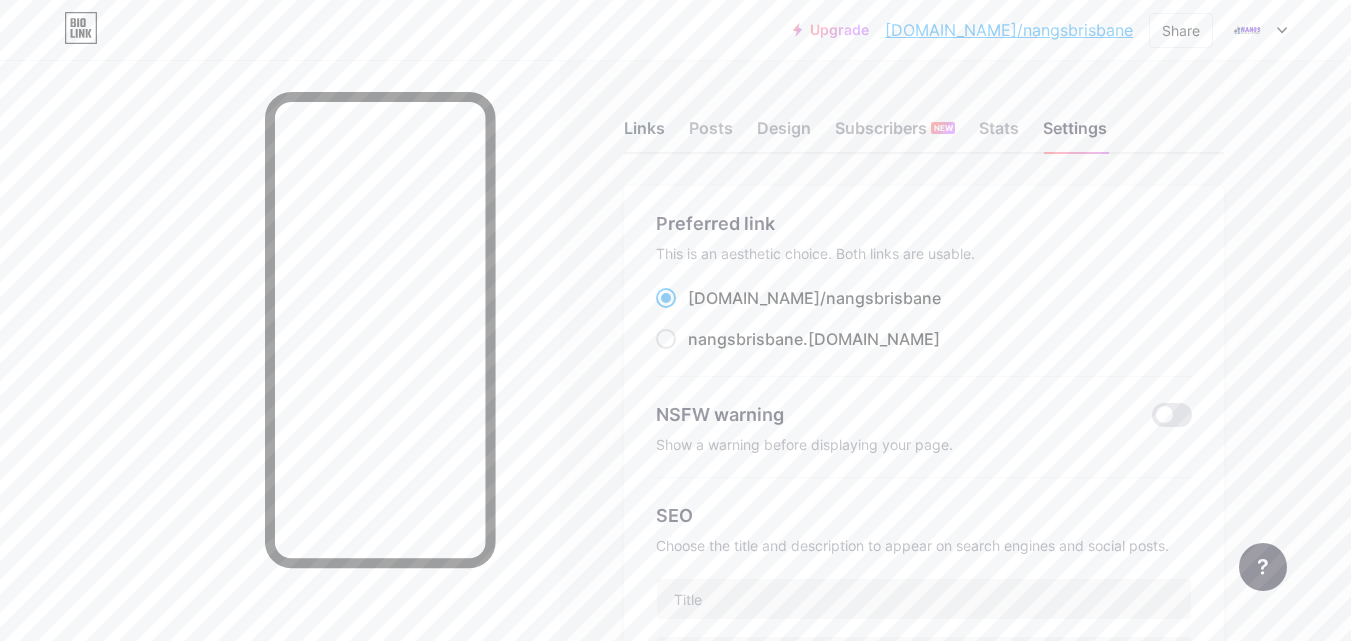 click on "Links" at bounding box center [644, 134] 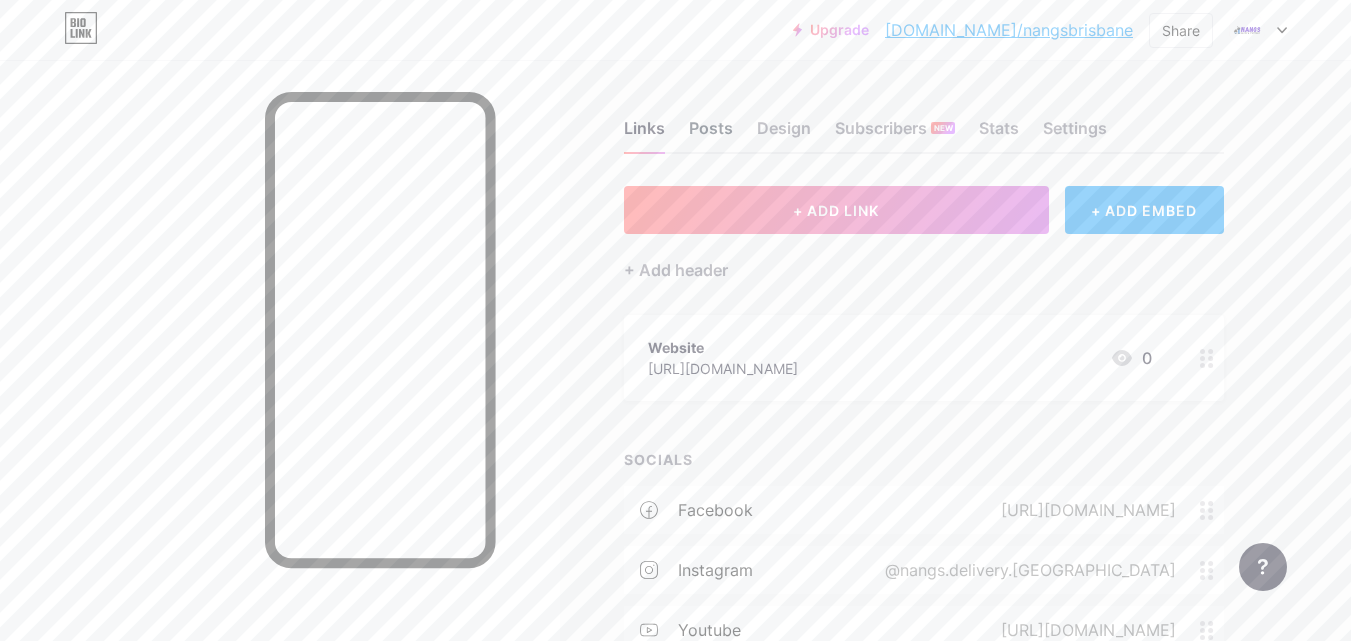 click on "Posts" at bounding box center (711, 134) 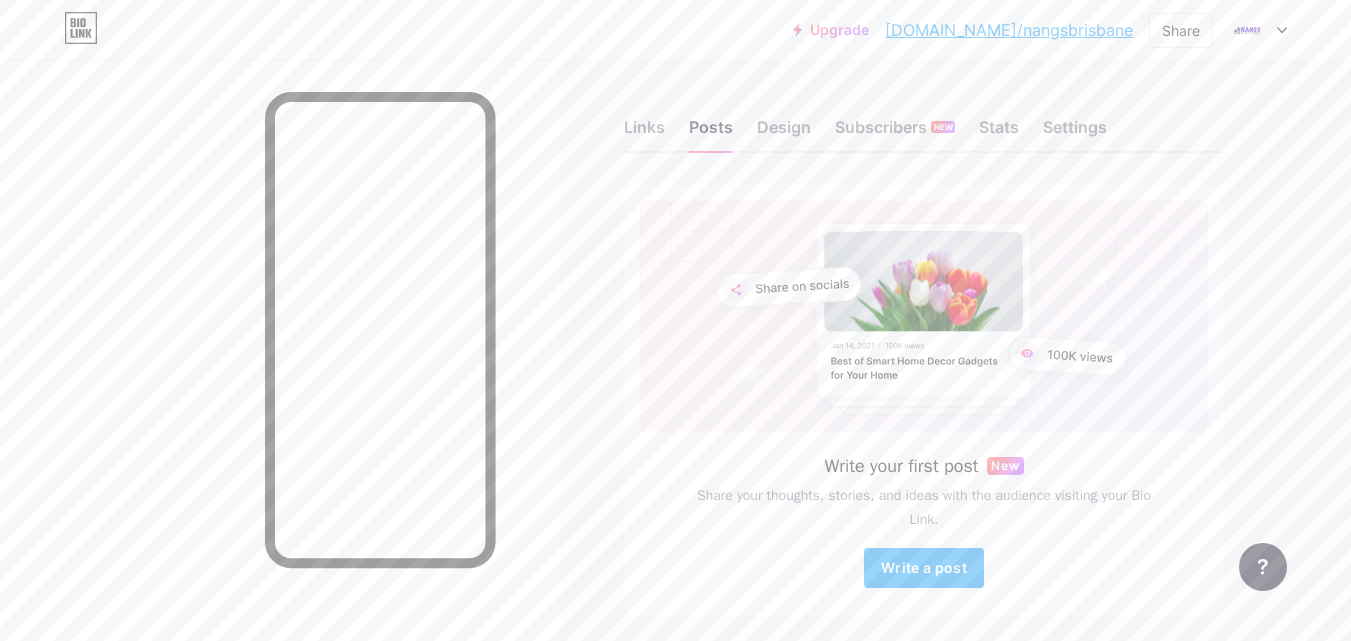 scroll, scrollTop: 0, scrollLeft: 0, axis: both 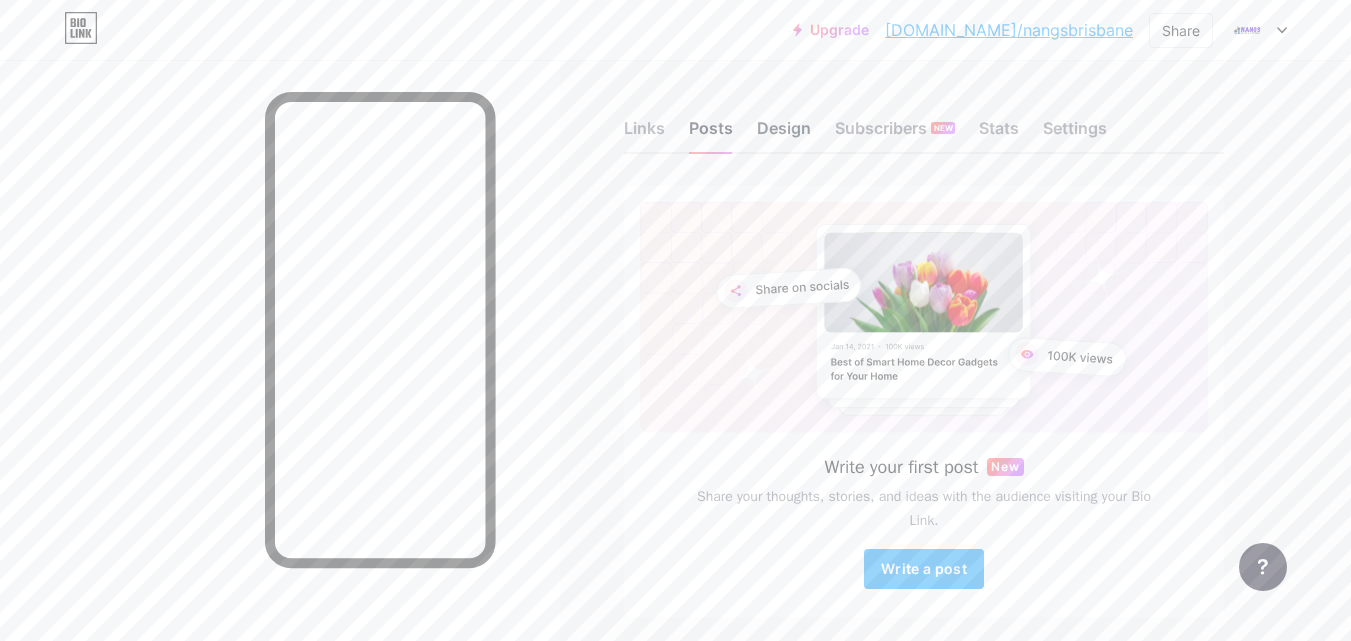 click on "Design" at bounding box center [784, 134] 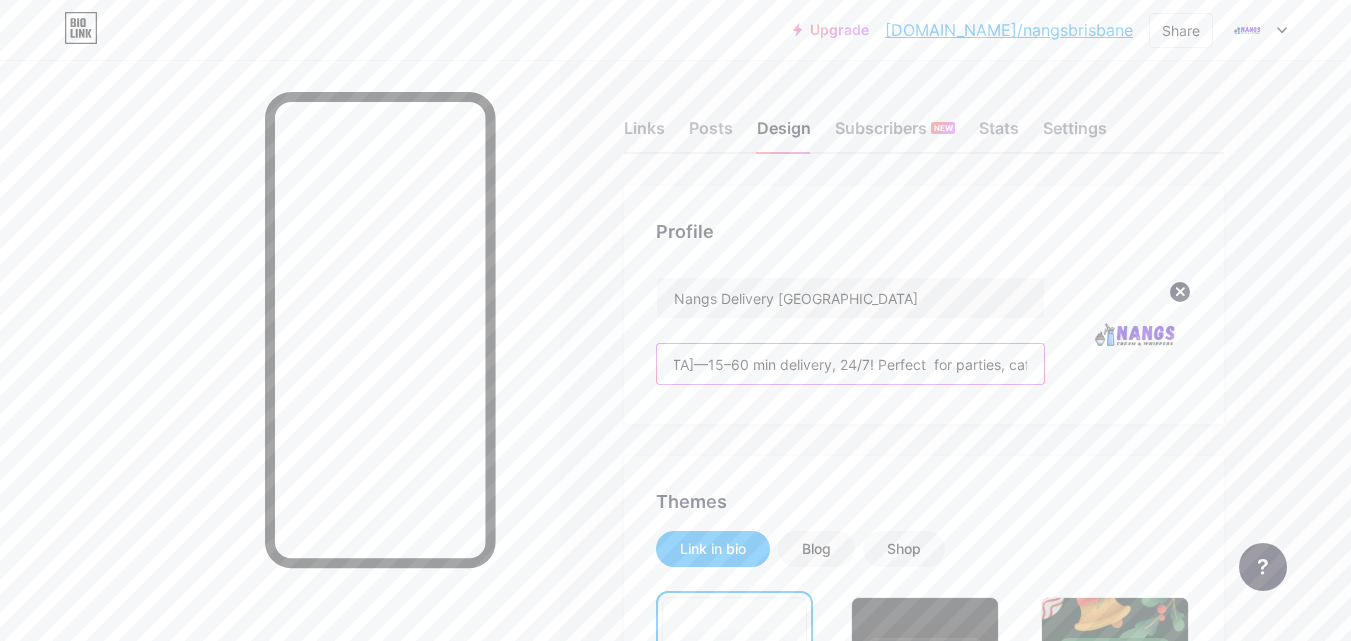 scroll, scrollTop: 0, scrollLeft: 666, axis: horizontal 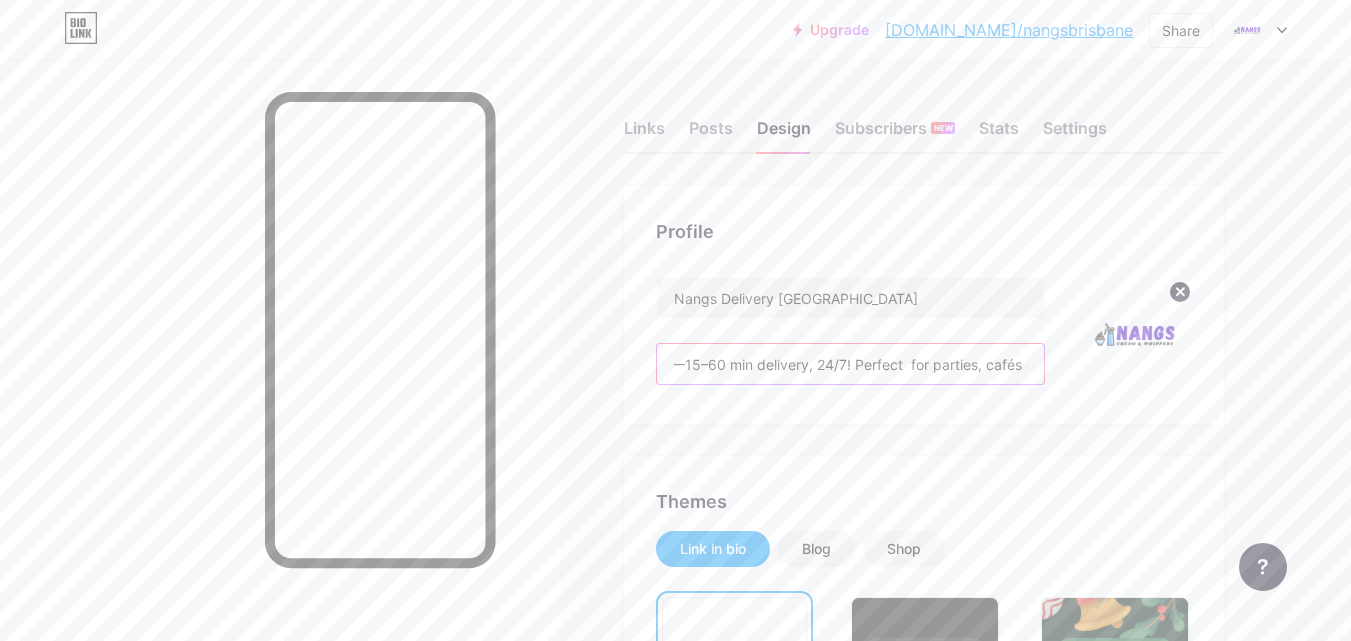 drag, startPoint x: 869, startPoint y: 363, endPoint x: 1033, endPoint y: 369, distance: 164.10973 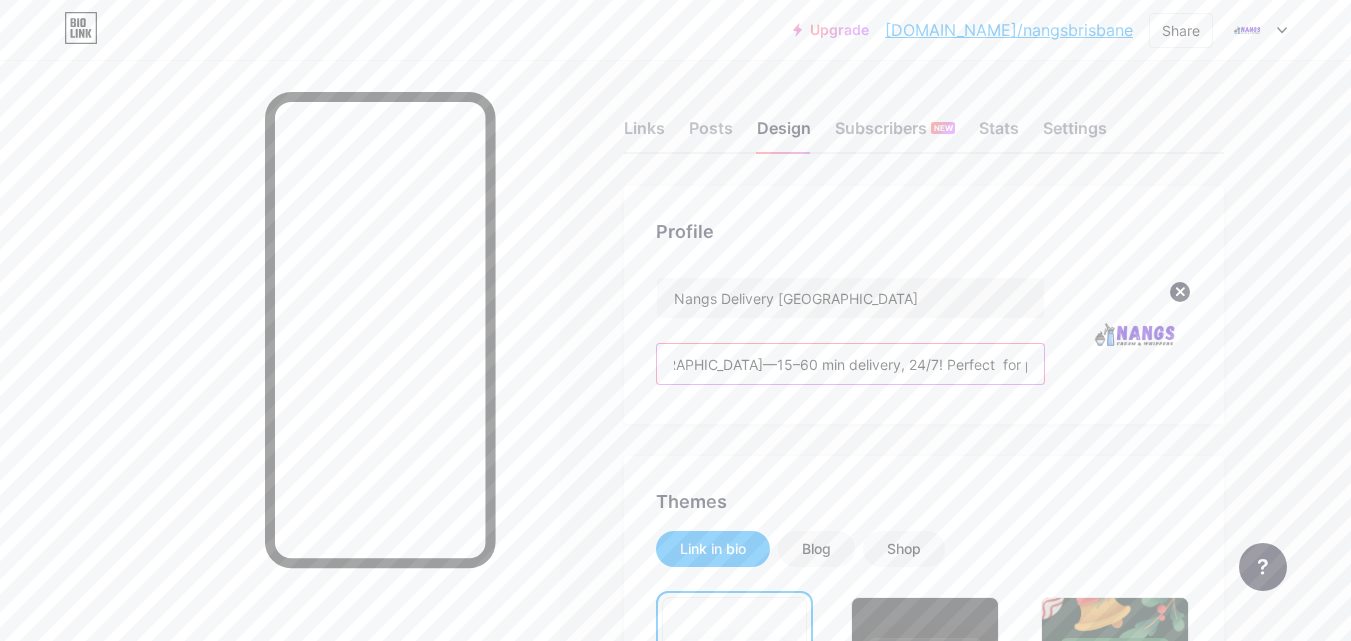 scroll, scrollTop: 0, scrollLeft: 566, axis: horizontal 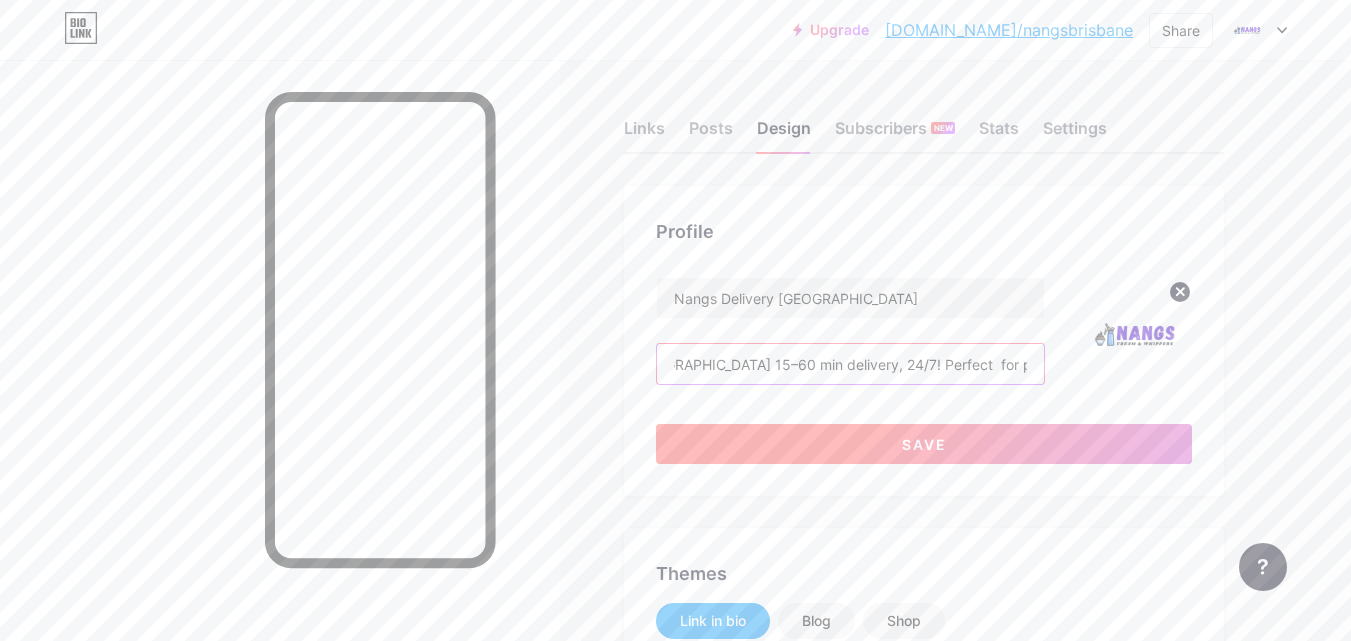 type on "Get premium cream chargers, N2O tanks & infused gas fast with Nang Delivery [GEOGRAPHIC_DATA] 15–60 min delivery, 24/7! Perfect  for parties, cafés & home use." 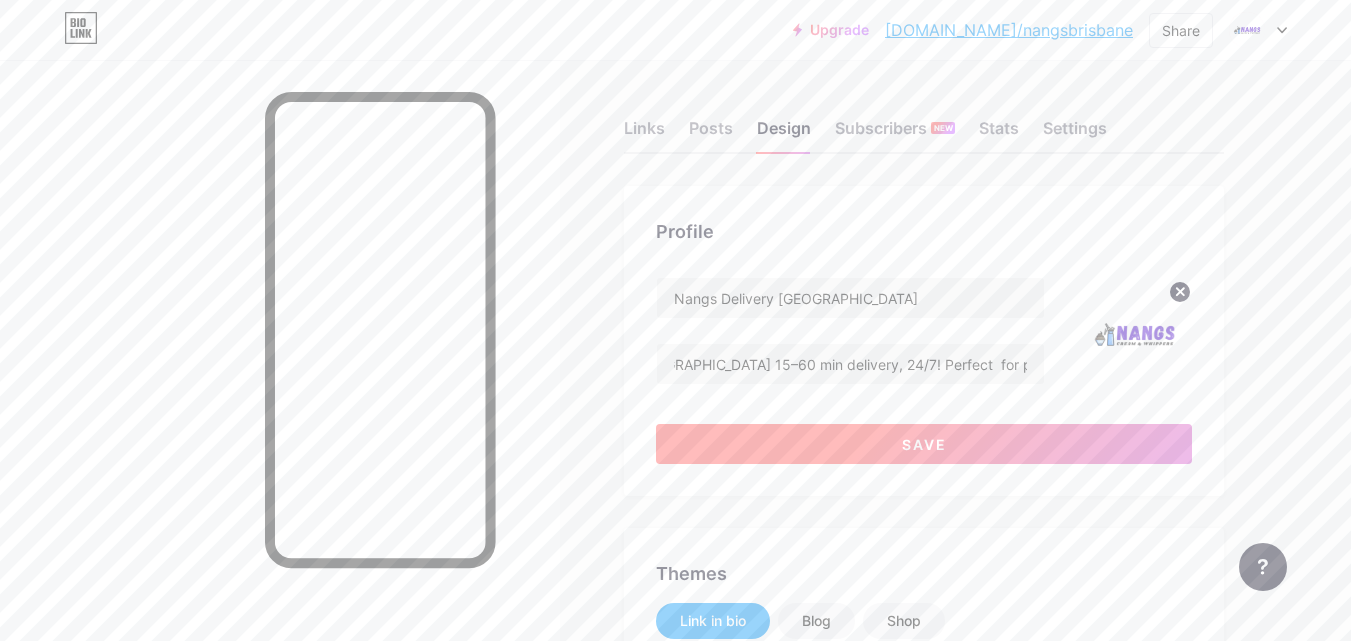 scroll, scrollTop: 0, scrollLeft: 0, axis: both 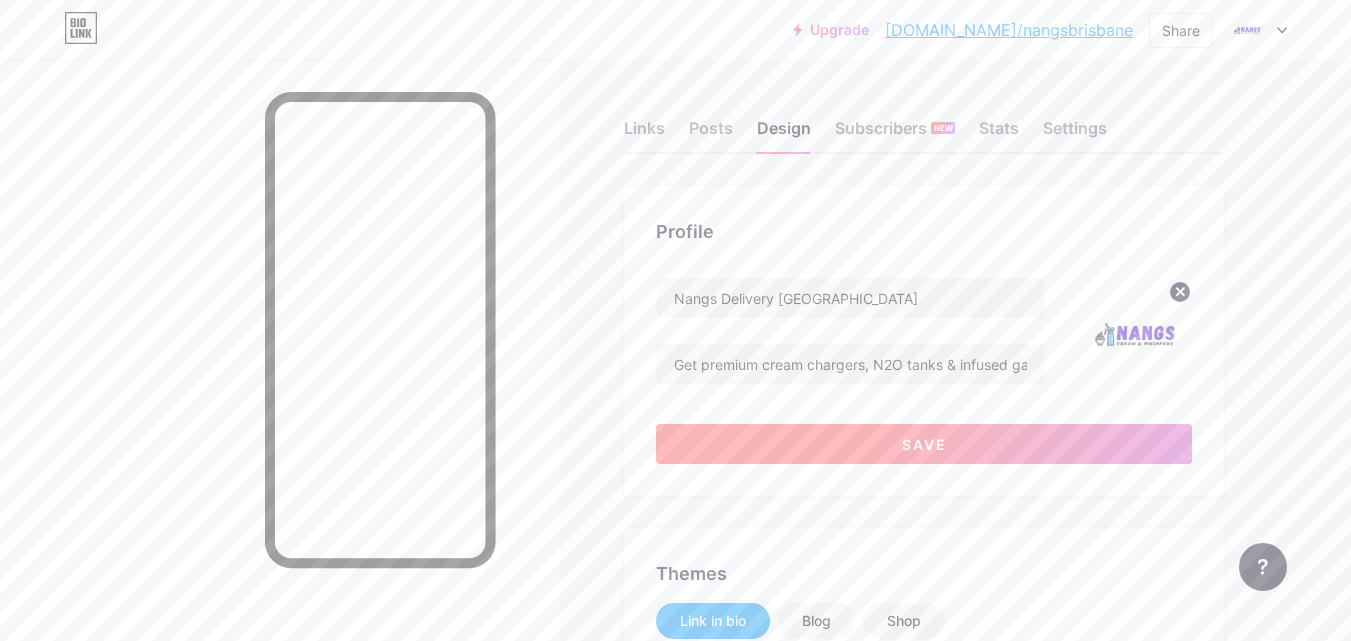 click on "Save" at bounding box center [924, 444] 